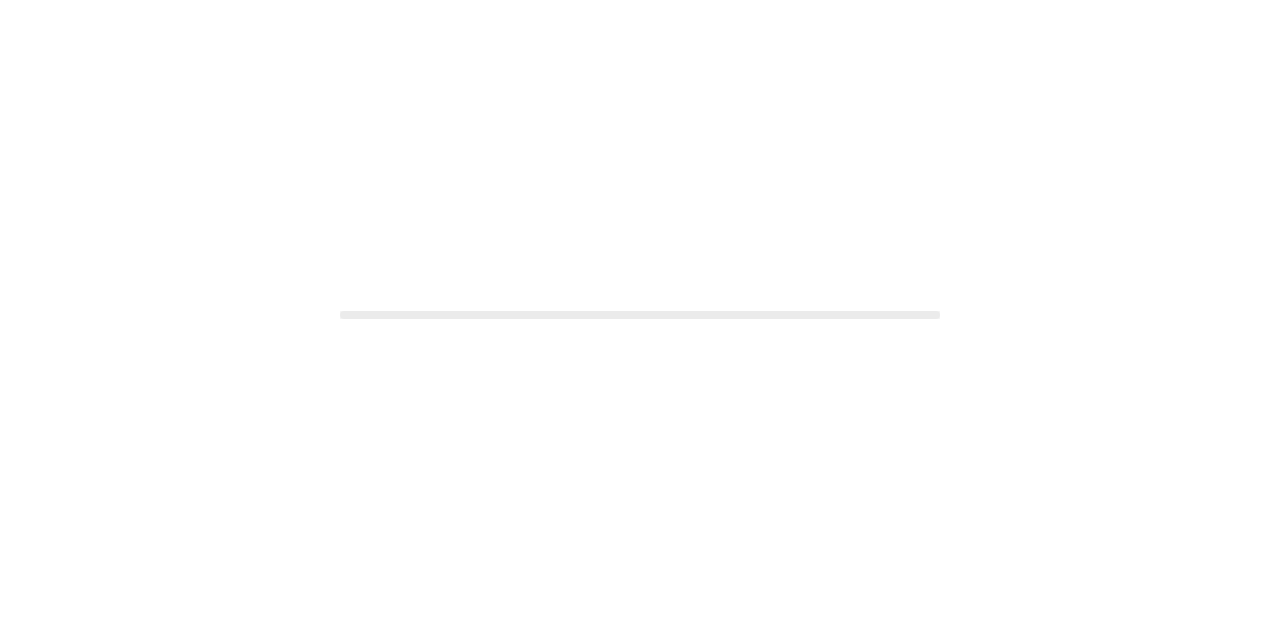 scroll, scrollTop: 0, scrollLeft: 0, axis: both 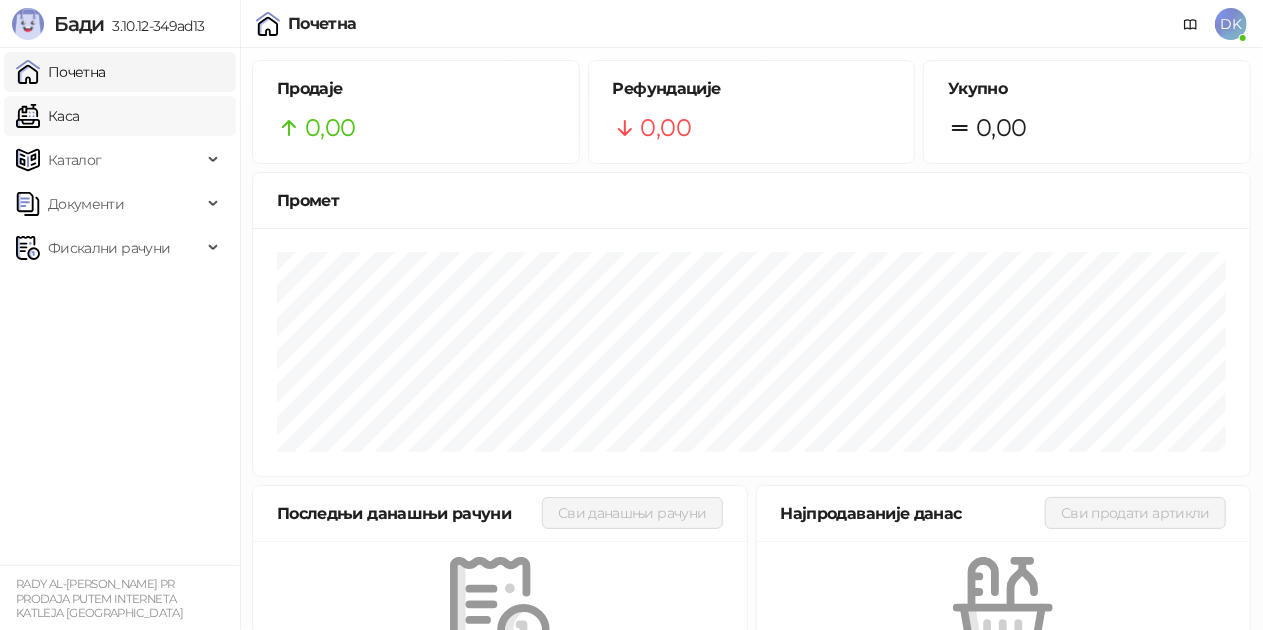 click on "Каса" at bounding box center (47, 116) 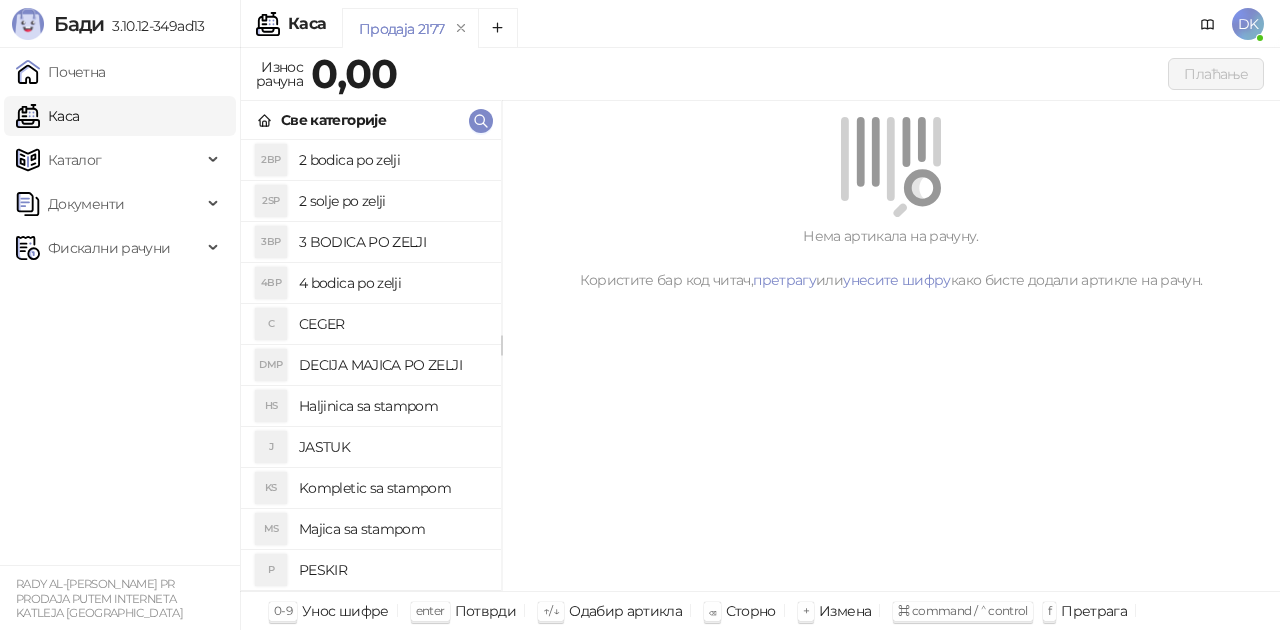 scroll, scrollTop: 100, scrollLeft: 0, axis: vertical 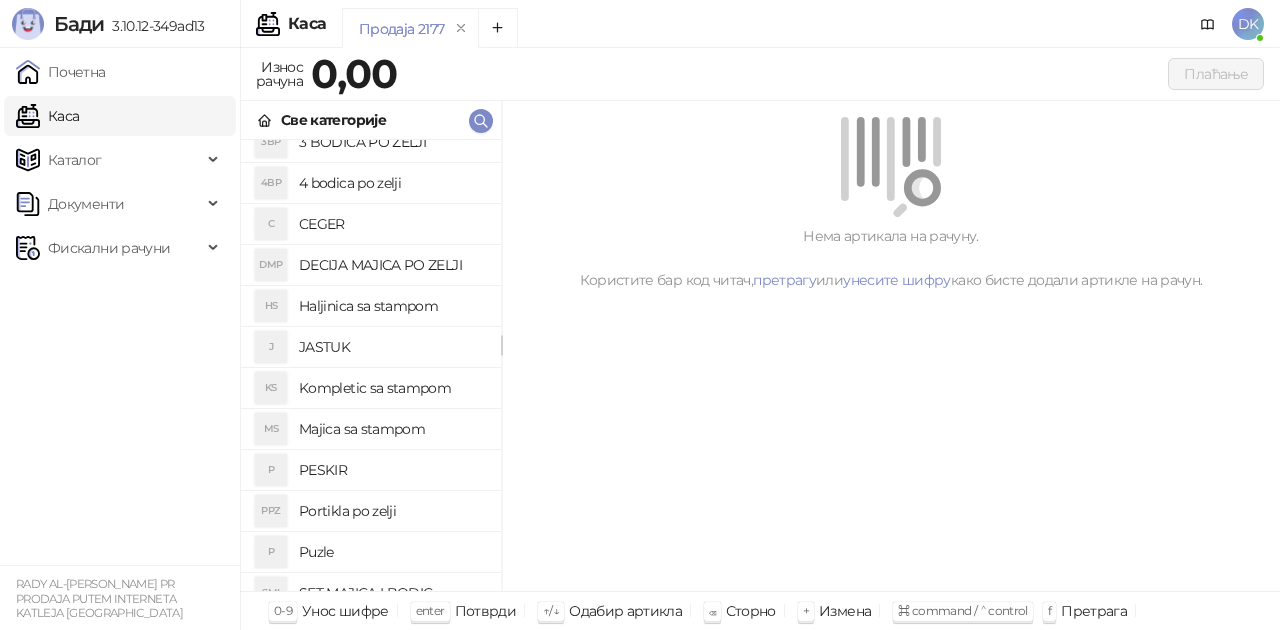 click on "Majica sa stampom" at bounding box center (392, 429) 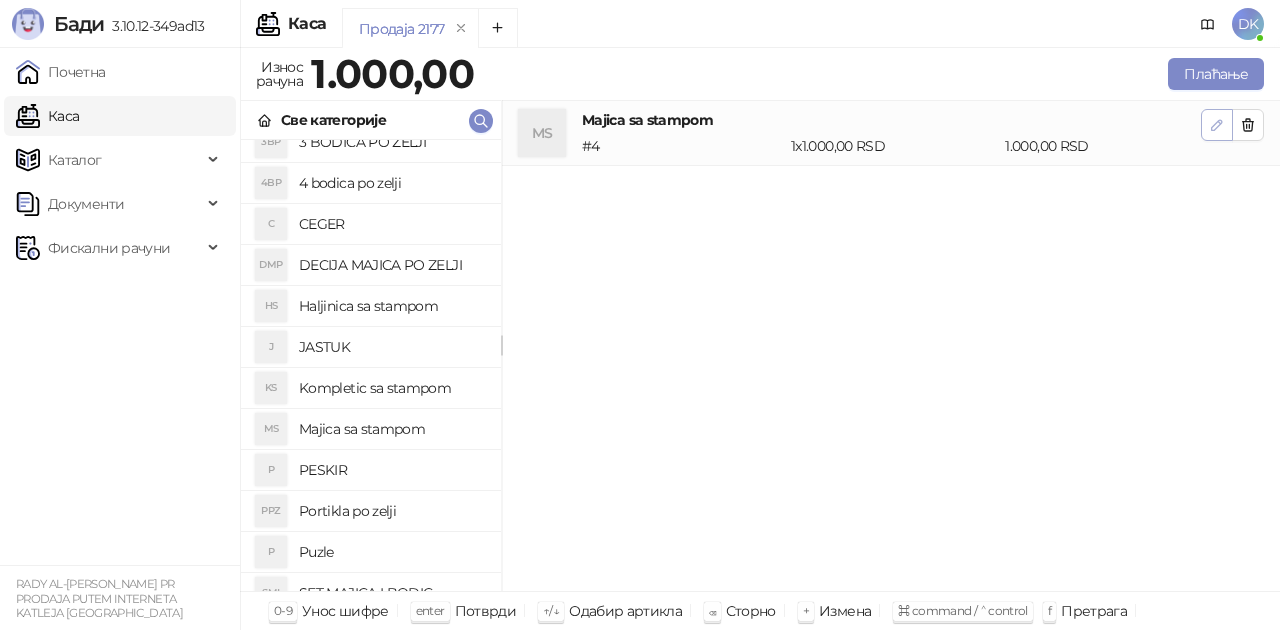 click at bounding box center (1217, 125) 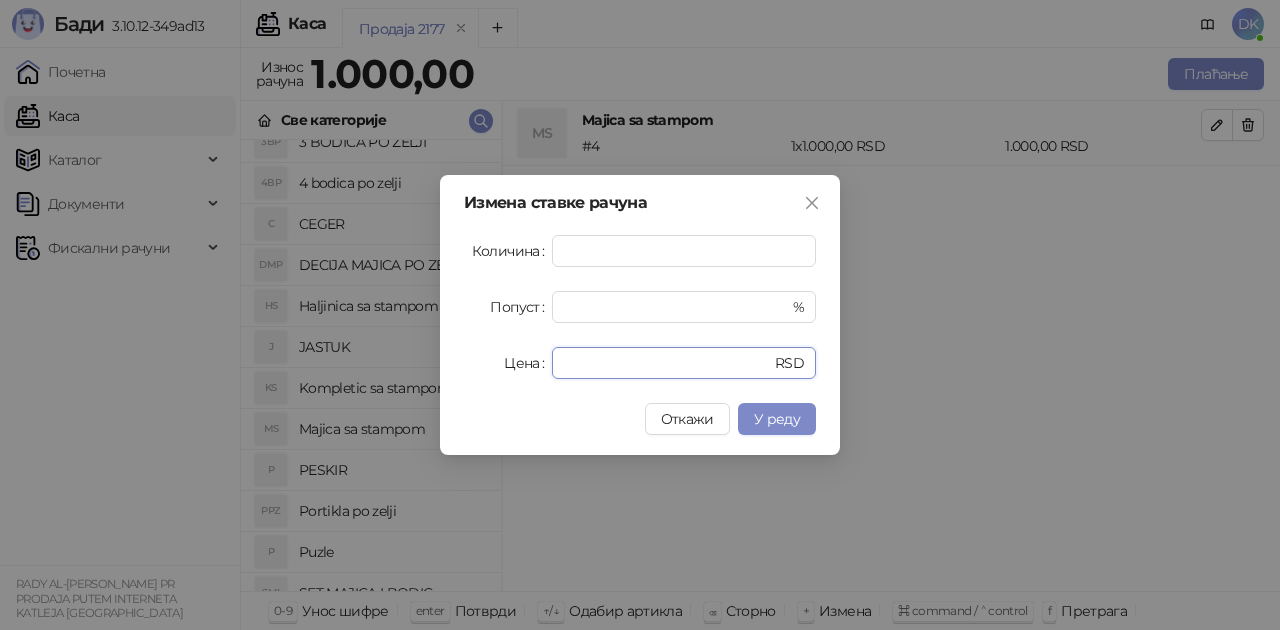 drag, startPoint x: 613, startPoint y: 366, endPoint x: 467, endPoint y: 344, distance: 147.64822 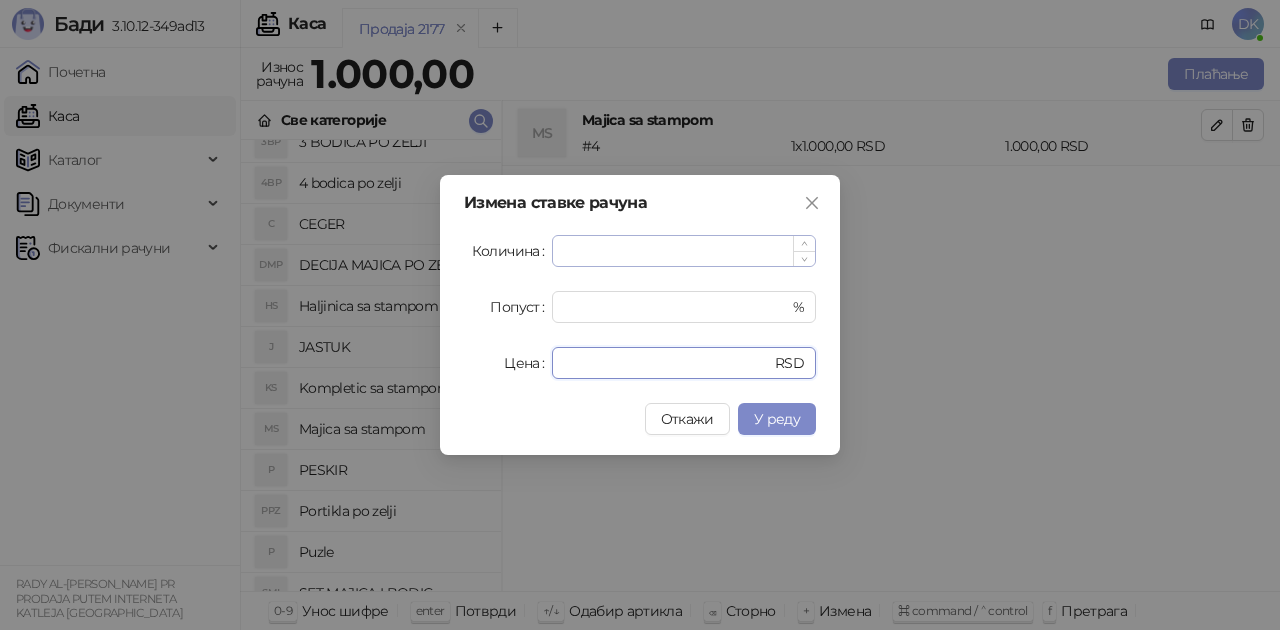 type on "****" 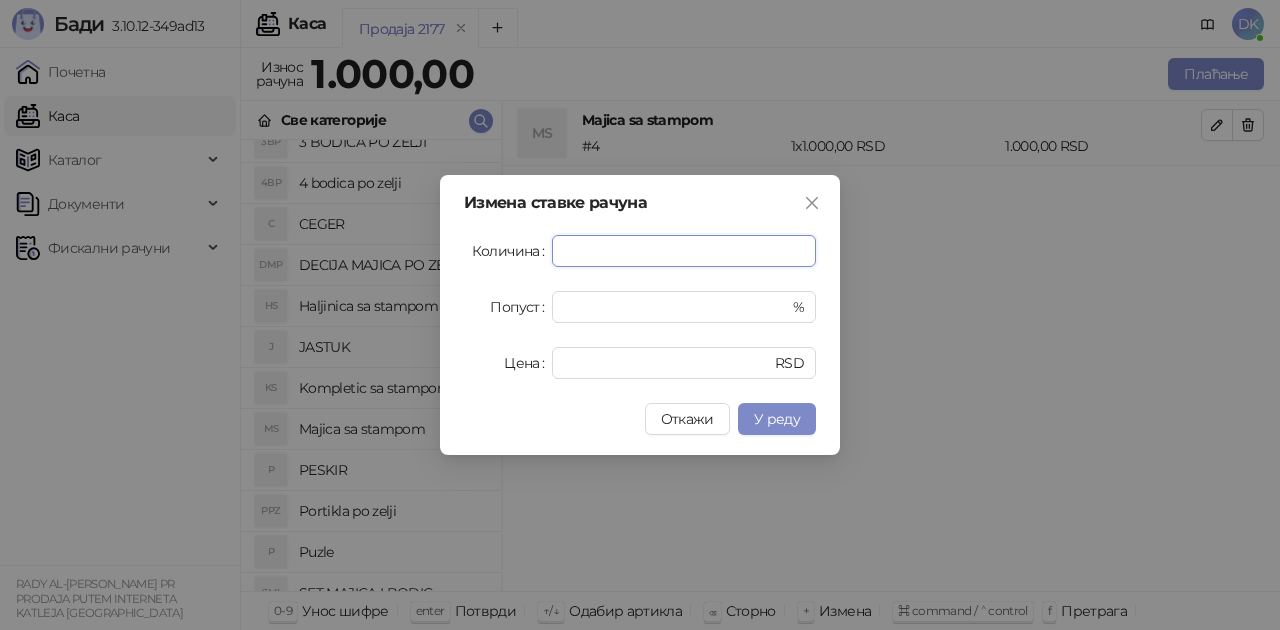 drag, startPoint x: 584, startPoint y: 244, endPoint x: 525, endPoint y: 240, distance: 59.135437 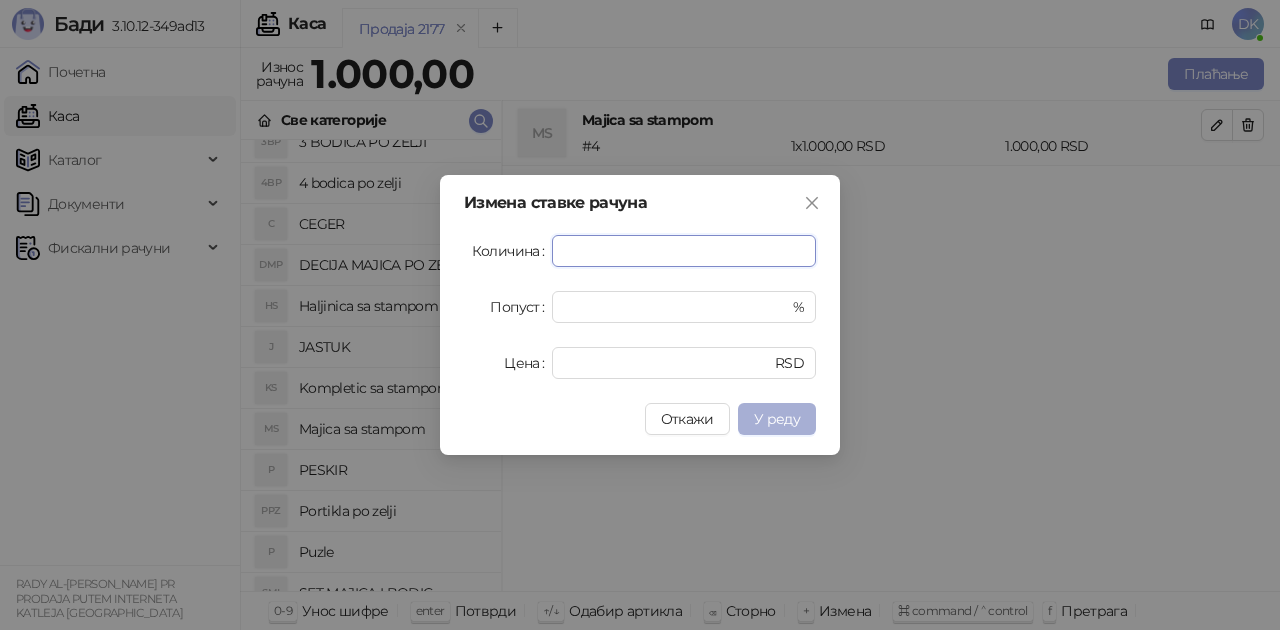 type on "*" 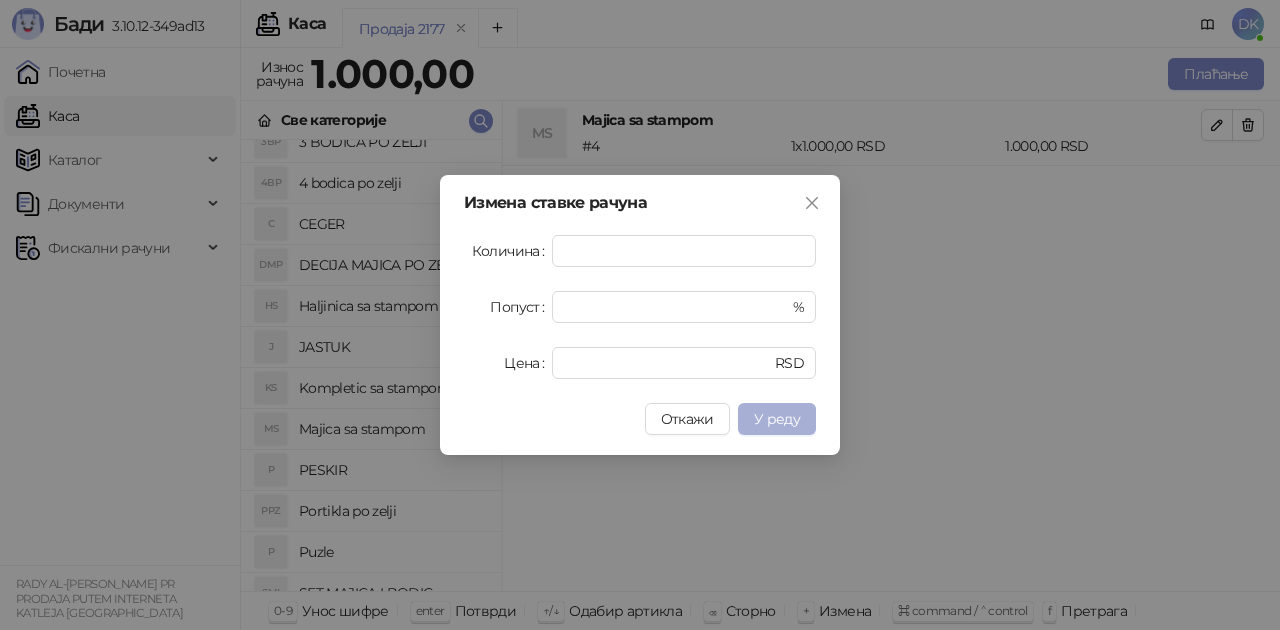 click on "У реду" at bounding box center [777, 419] 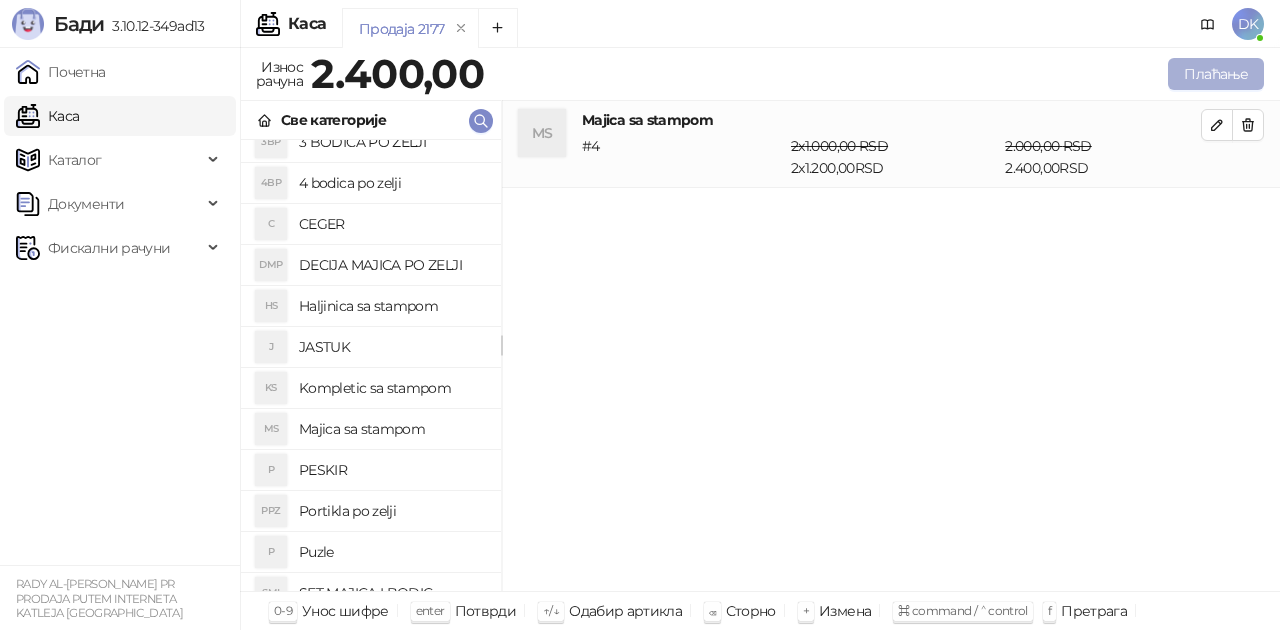 click on "Плаћање" at bounding box center (1216, 74) 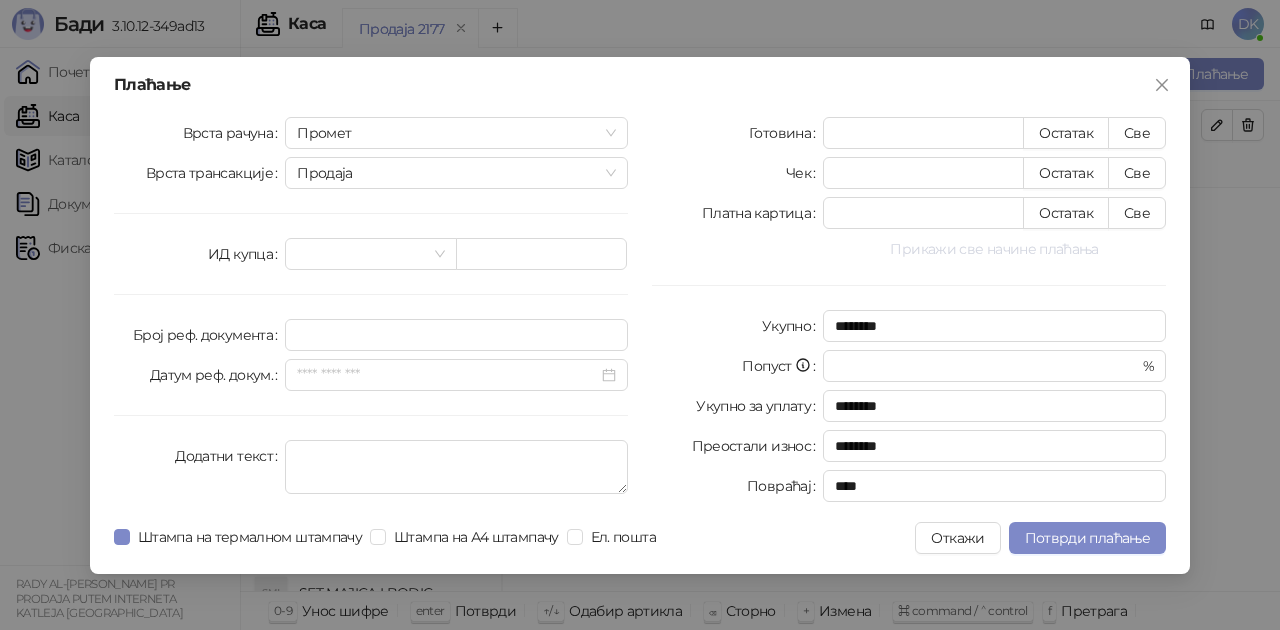click on "Прикажи све начине плаћања" at bounding box center (994, 249) 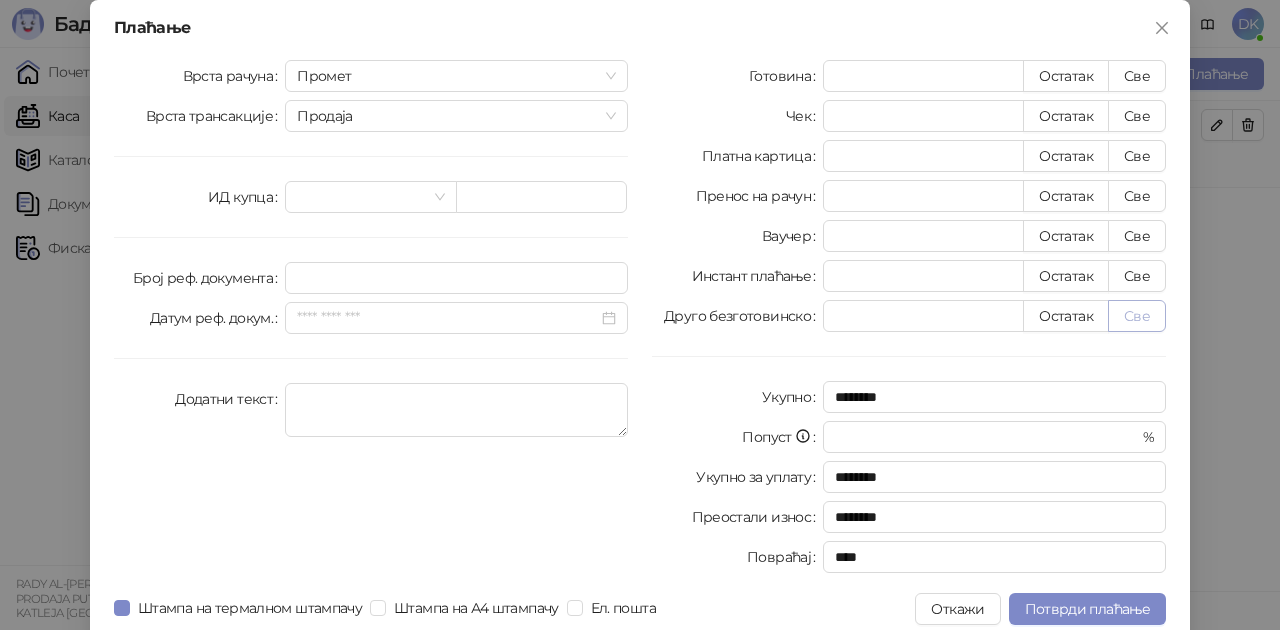 click on "Све" at bounding box center [1137, 316] 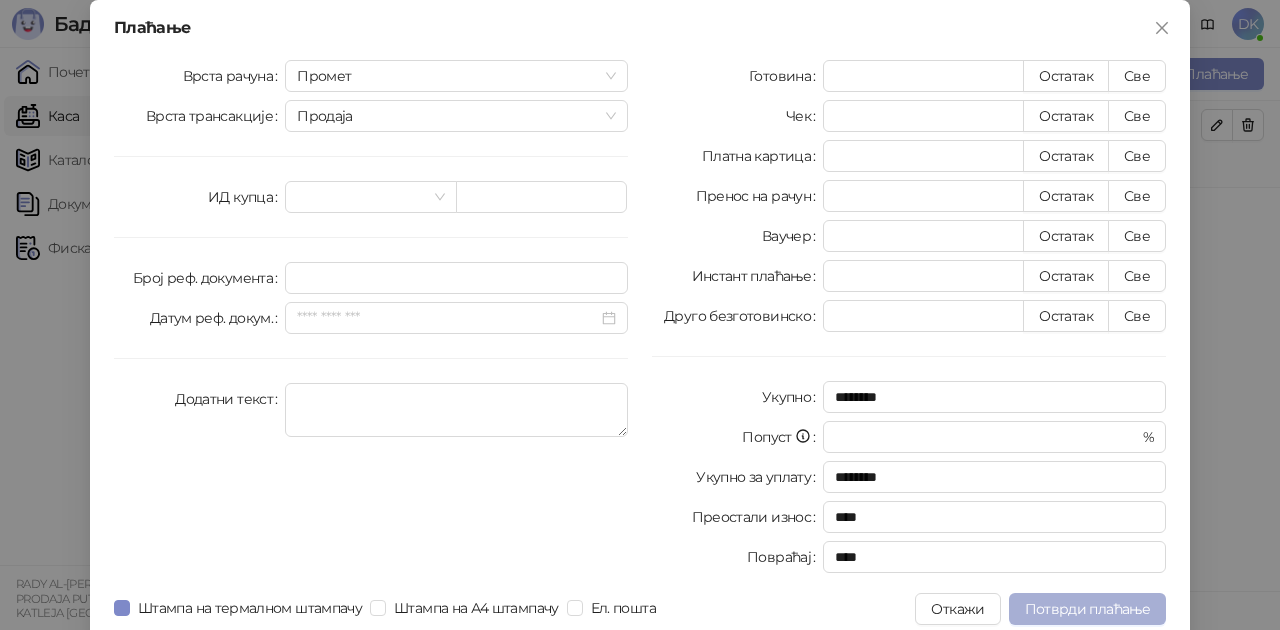 click on "Потврди плаћање" at bounding box center [1087, 609] 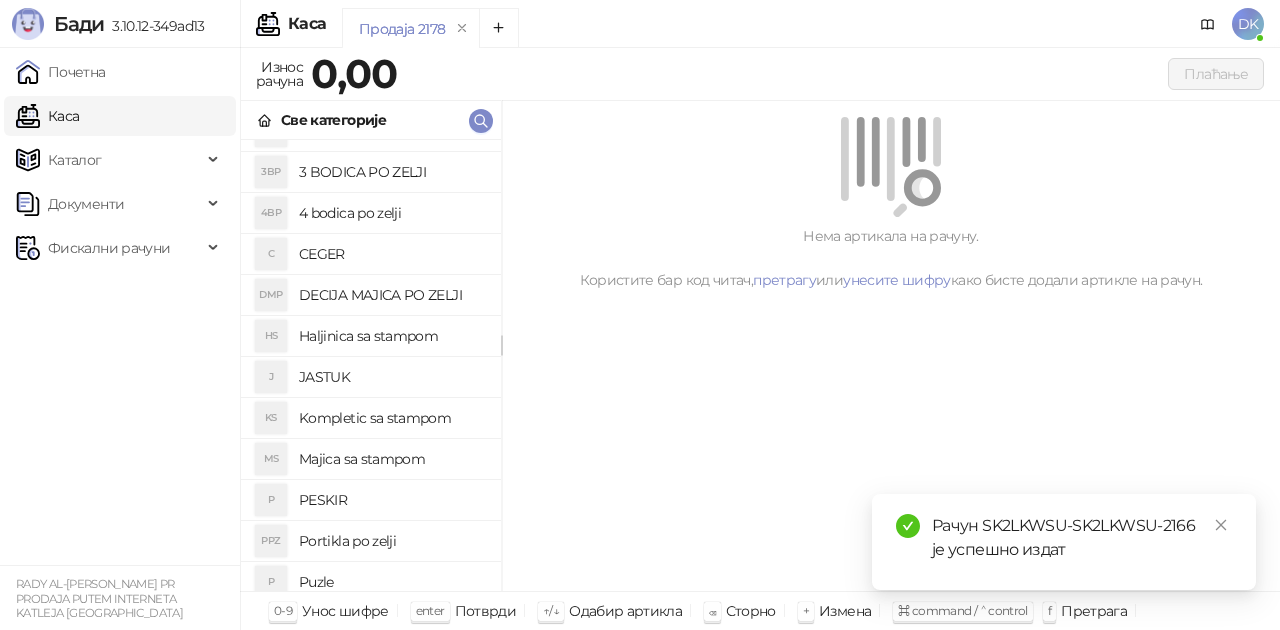 scroll, scrollTop: 100, scrollLeft: 0, axis: vertical 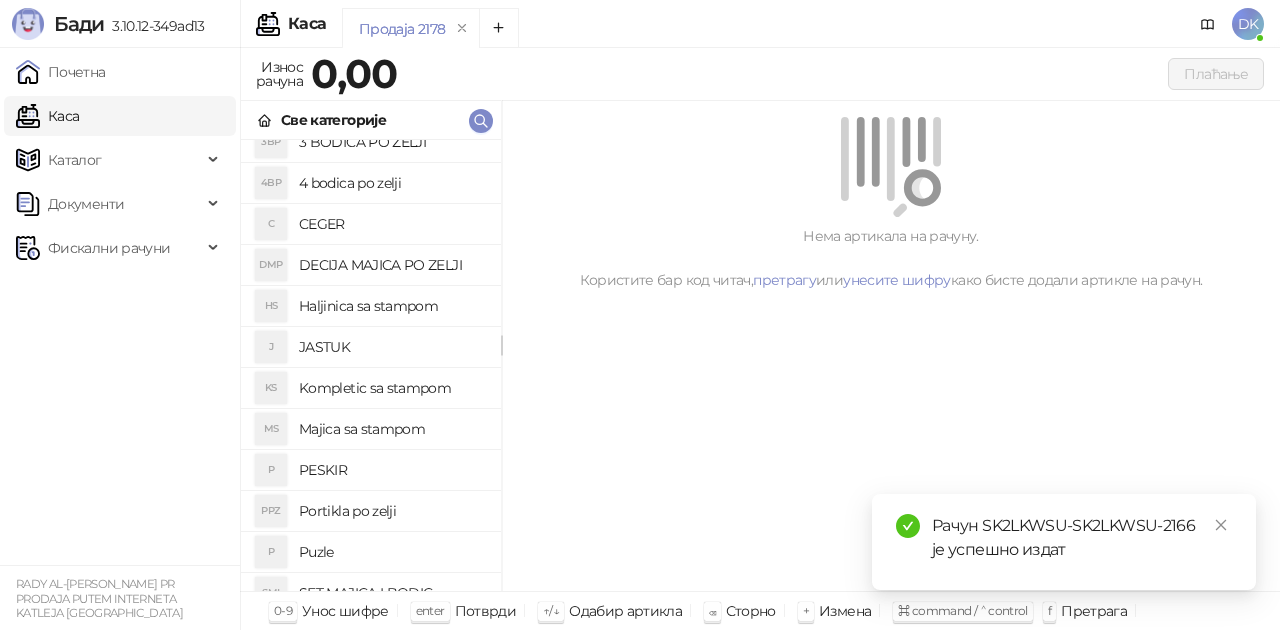 click on "Majica sa stampom" at bounding box center [392, 429] 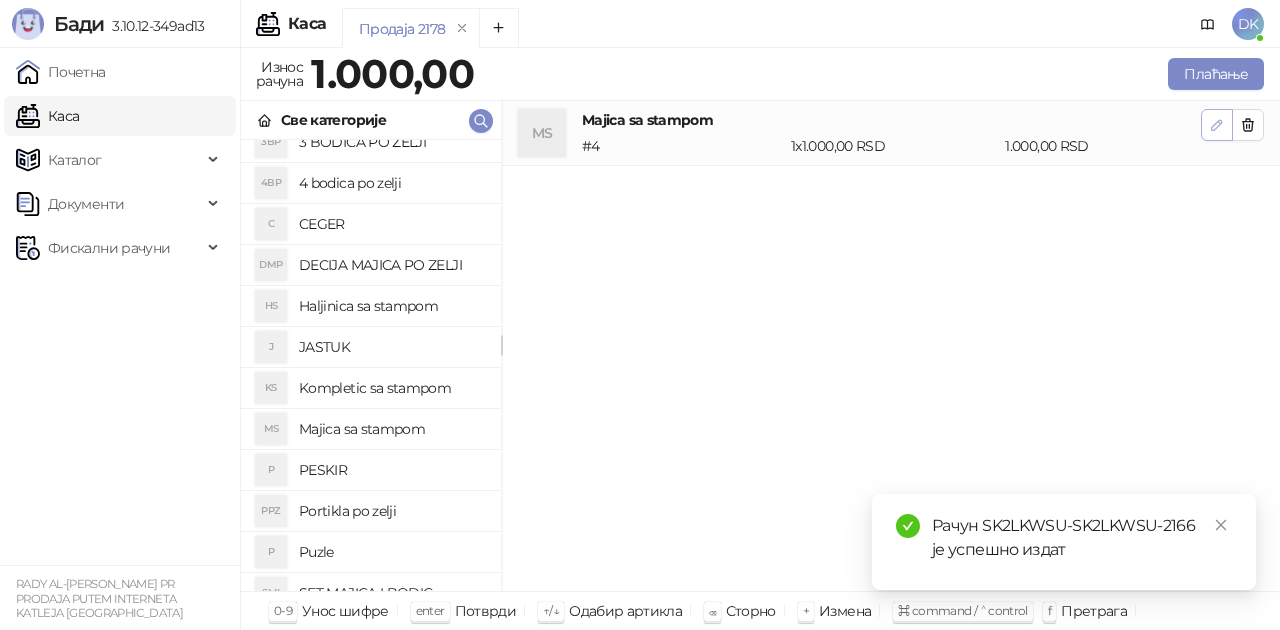 click at bounding box center [1217, 125] 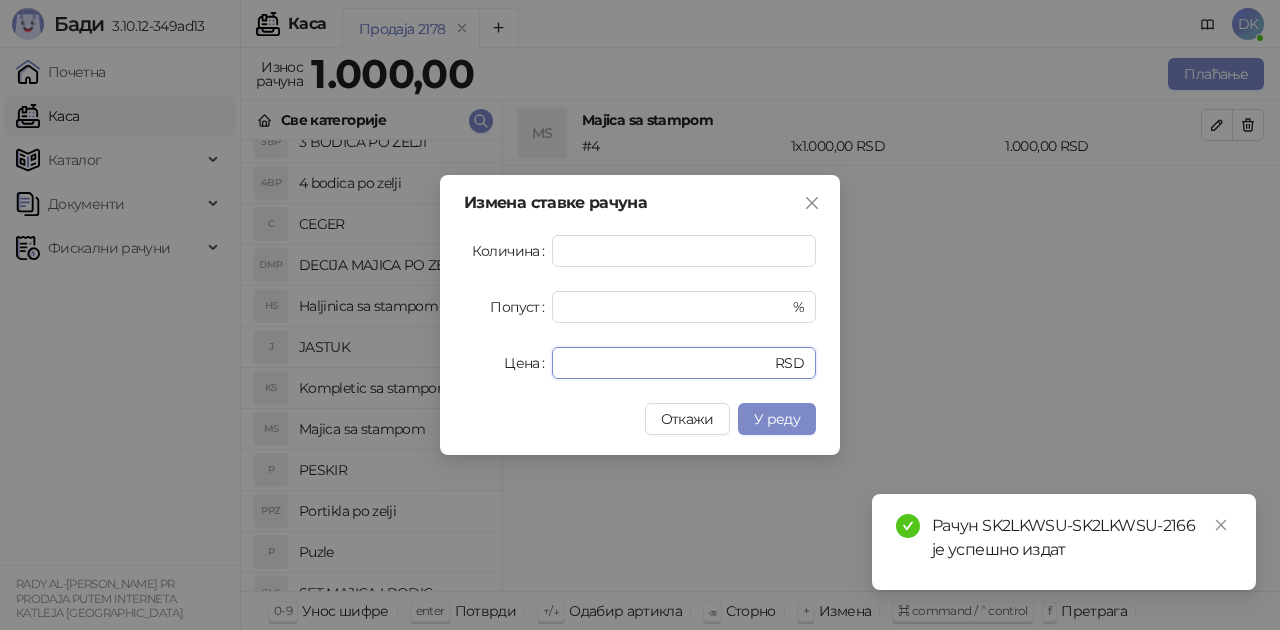 drag, startPoint x: 610, startPoint y: 360, endPoint x: 459, endPoint y: 362, distance: 151.01324 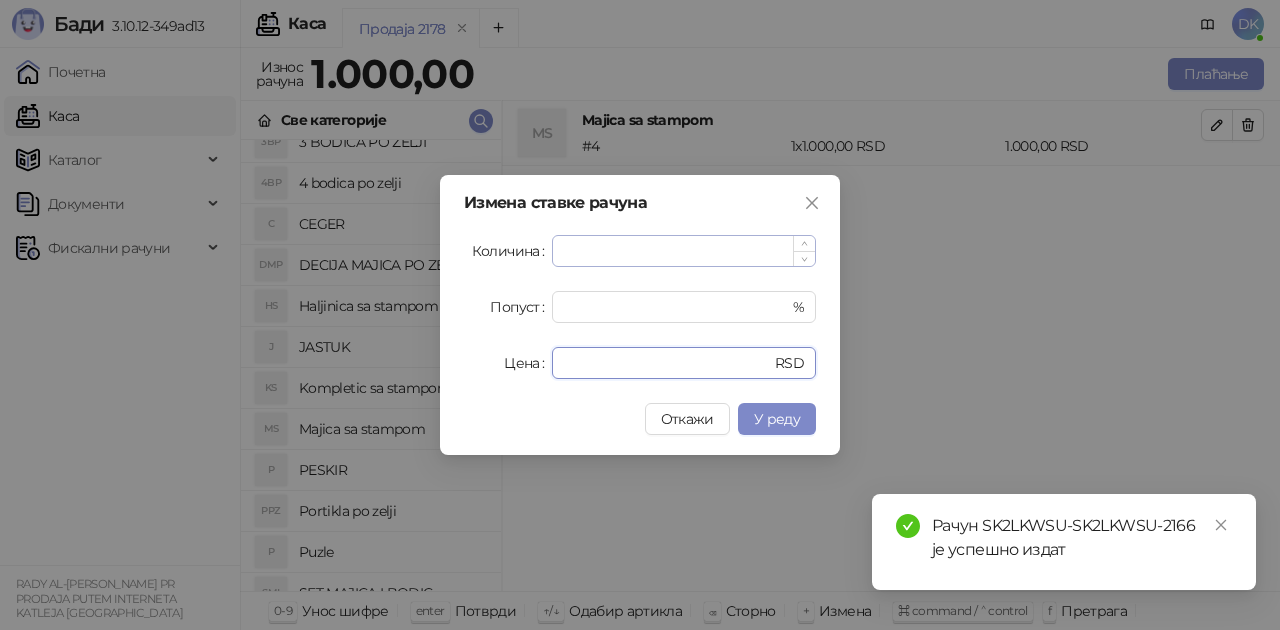 type on "****" 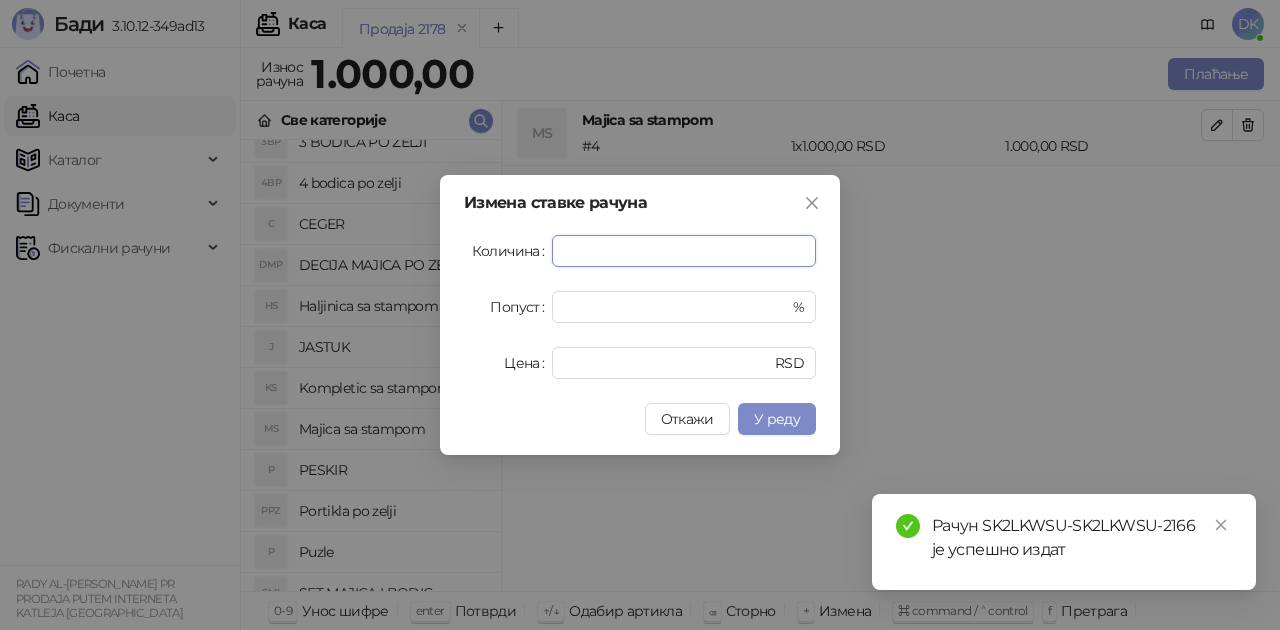 drag, startPoint x: 586, startPoint y: 253, endPoint x: 492, endPoint y: 252, distance: 94.00532 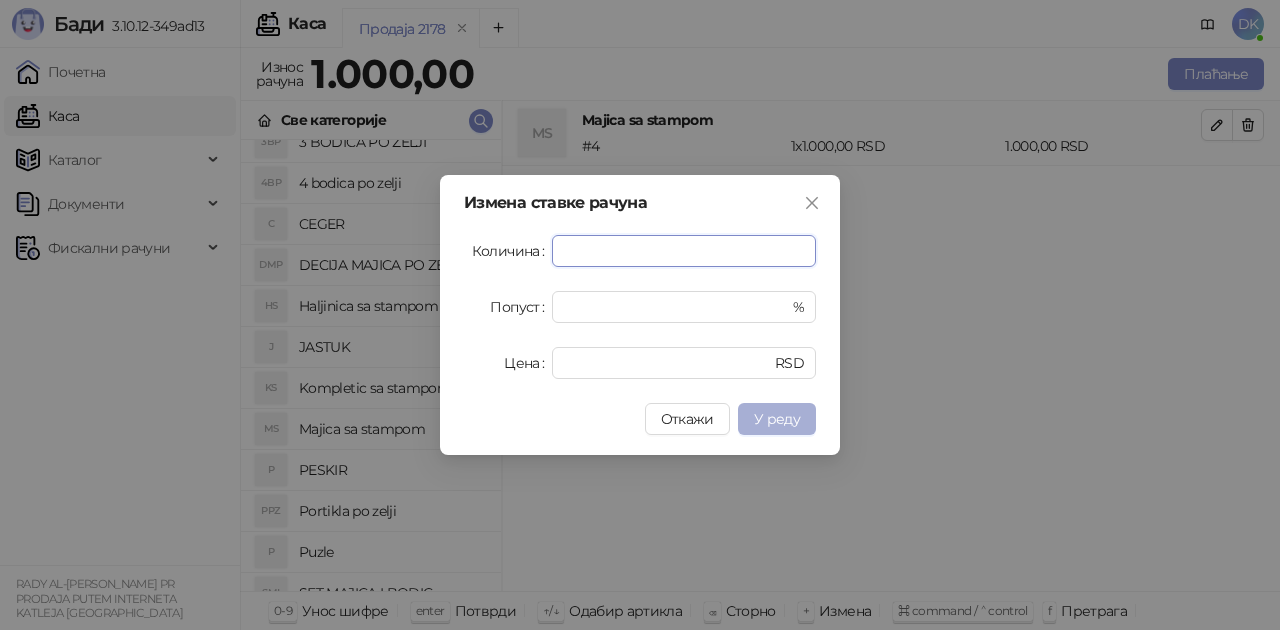type on "*" 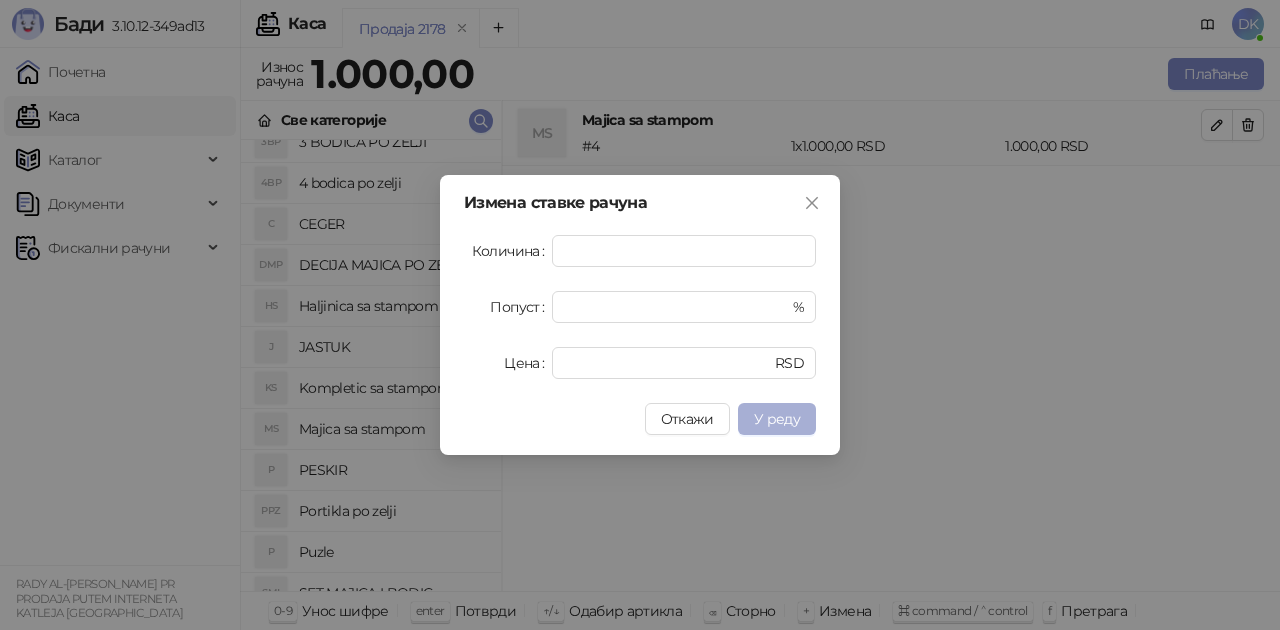 click on "У реду" at bounding box center (777, 419) 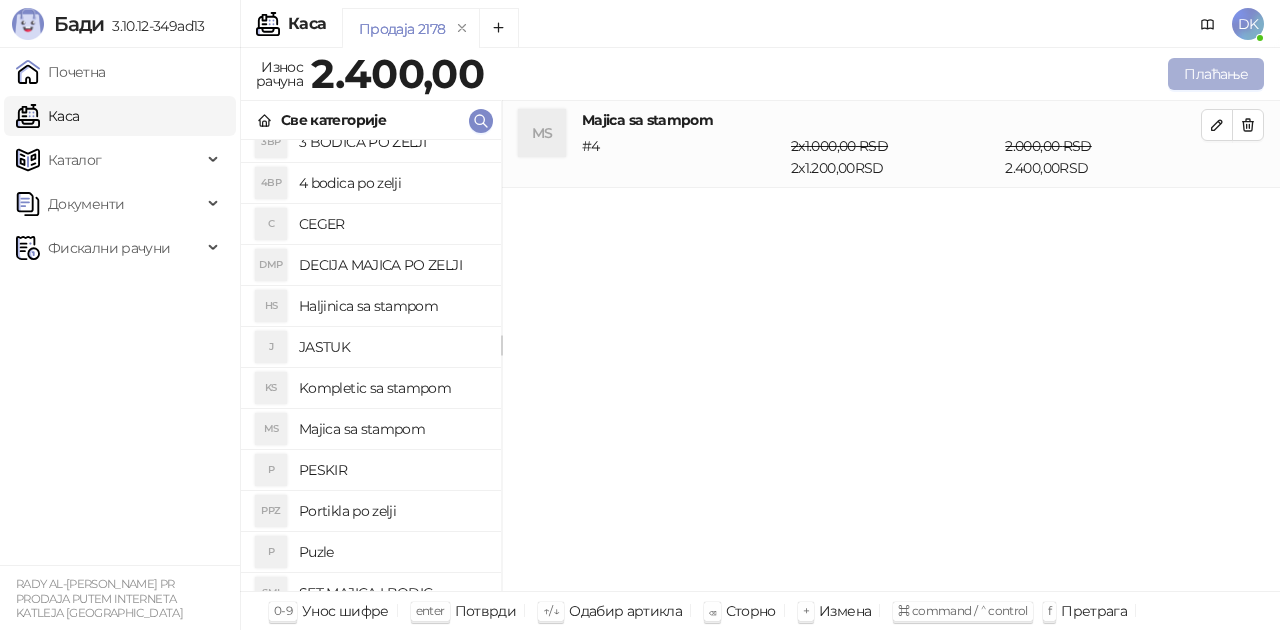 click on "Продаја 2178 Износ рачуна 2.400,00 Плаћање Све категорије 2SP 2 solje po zelji 3BP 3 BODICA PO ZELJI 4BP 4 bodica po zelji C CEGER DMP DECIJA MAJICA PO ZELJI HS Haljinica sa stampom J JASTUK KS Kompletic sa stampom MS Majica sa stampom P PESKIR PPZ Portikla po zelji P Puzle SMI SET MAJICA I BODIC SS Solja sa stampom BPZ bodic po zelji BS bodic sa stampom DDS deciji duks sa stampom JS jastuk sa  stampom KS kapica sa stampom TS trenerka sa stampom US usluzna stampa ZS zeka sa stampom MS [PERSON_NAME] sa stampom    # 4 2  x  1.000,00   RSD 2  x  1.200,00  RSD  2.000,00   RSD 2.400,00  RSD  0-9 Унос шифре enter Потврди ↑/↓ Одабир артикла ⌫ Сторно + Измена ⌘ command / ⌃ control f Претрага F10 / F16 Готовина F11 / F17 Чек F12 / F18 Платна картица" at bounding box center [760, 339] 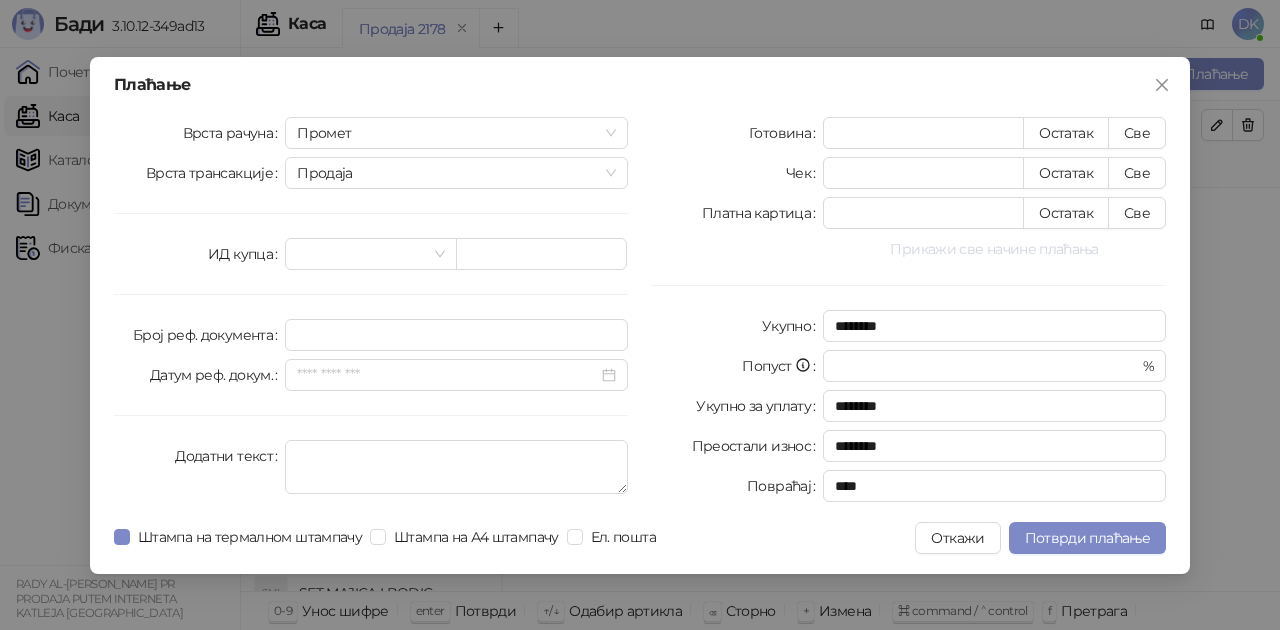 click on "Прикажи све начине плаћања" at bounding box center [994, 249] 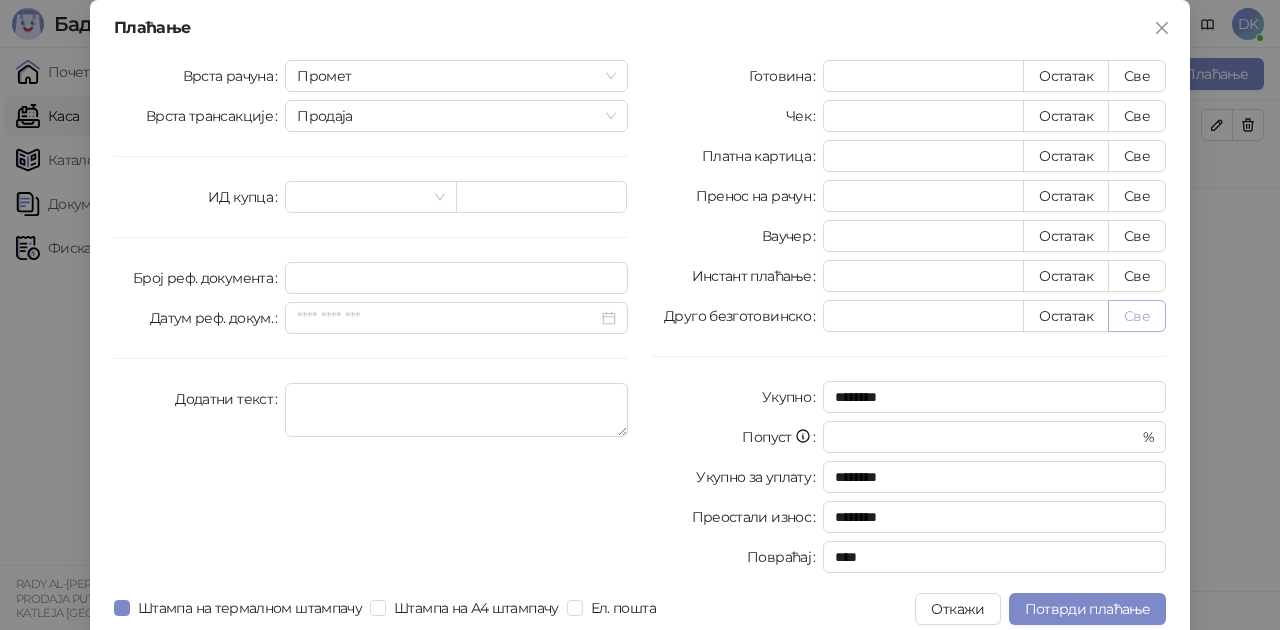 click on "Све" at bounding box center (1137, 316) 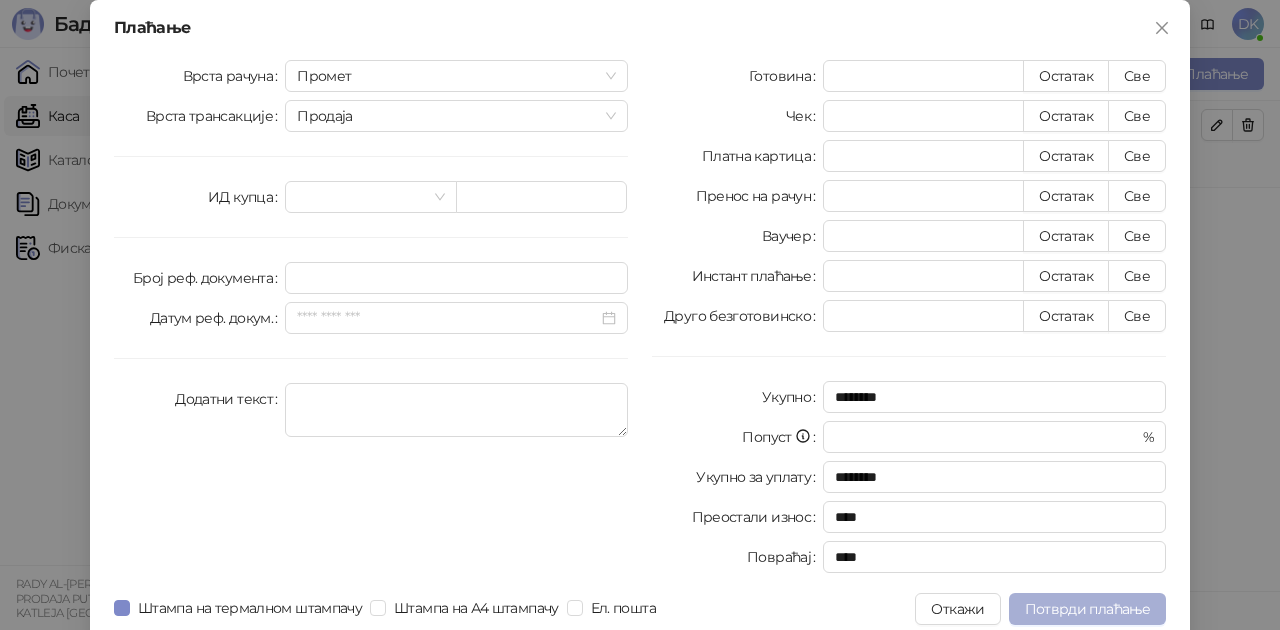 click on "Потврди плаћање" at bounding box center [1087, 609] 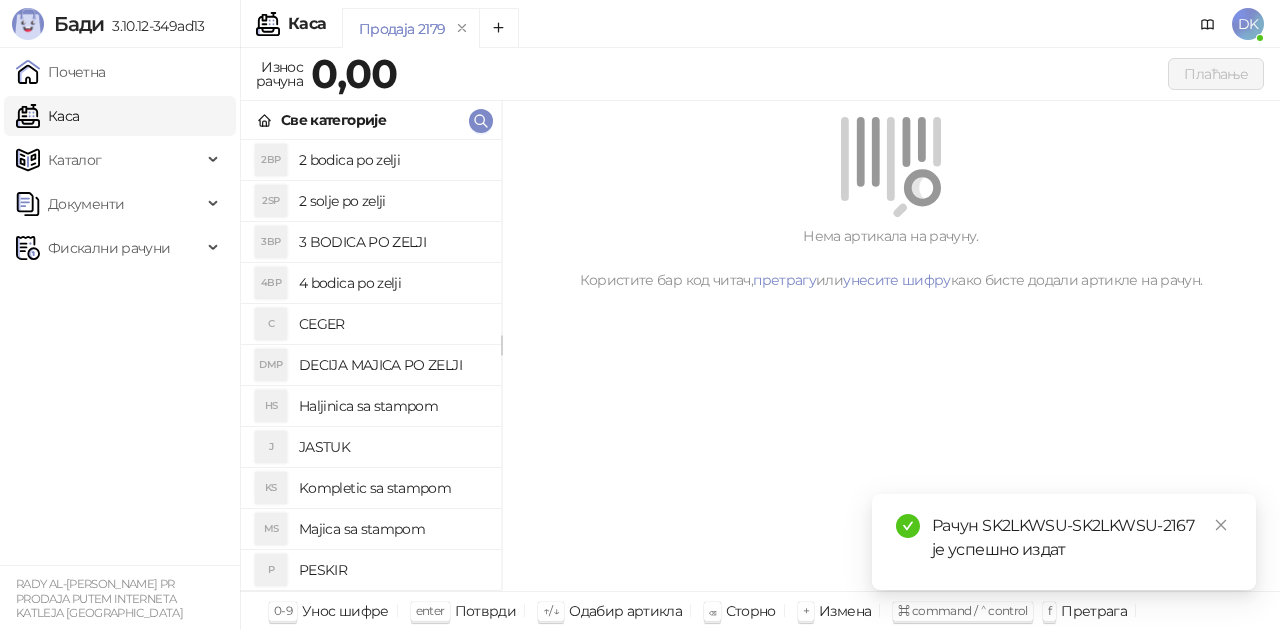 click on "4 bodica po zelji" at bounding box center [392, 283] 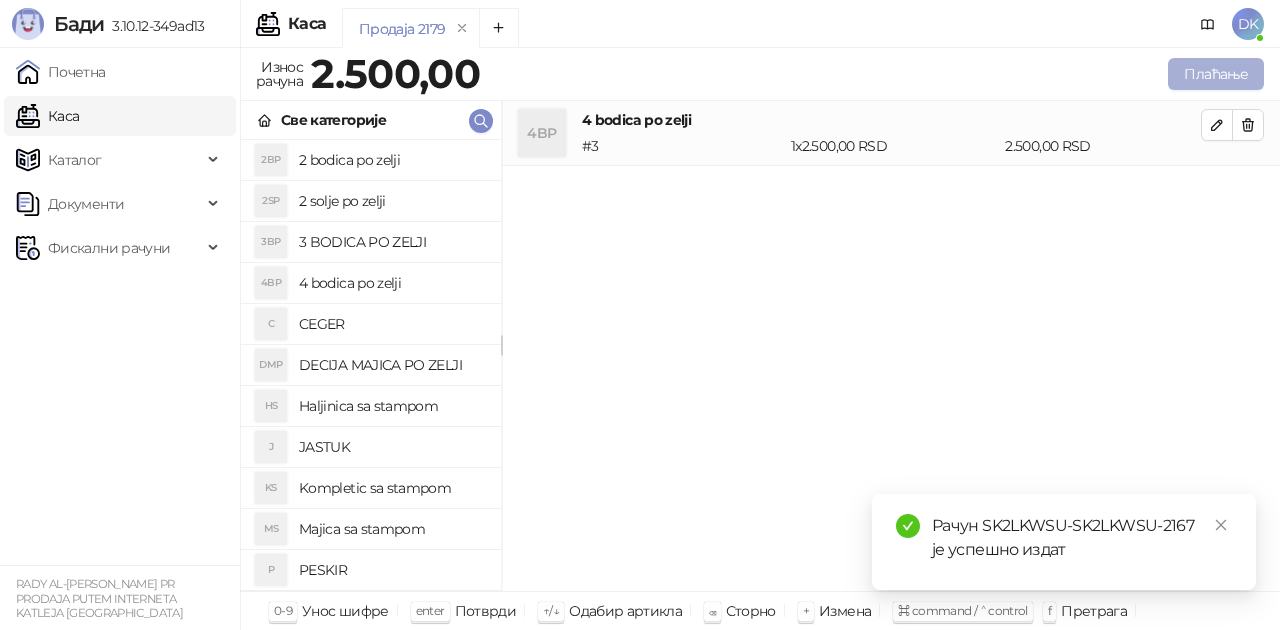 click on "Плаћање" at bounding box center (1216, 74) 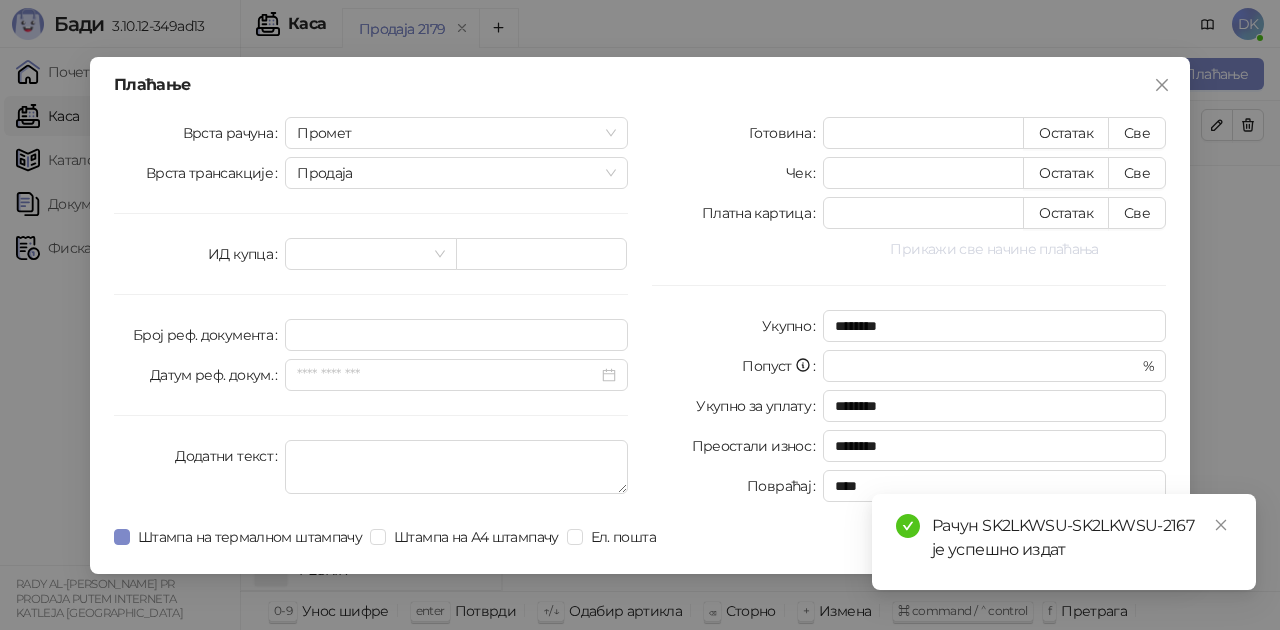 click on "Прикажи све начине плаћања" at bounding box center (994, 249) 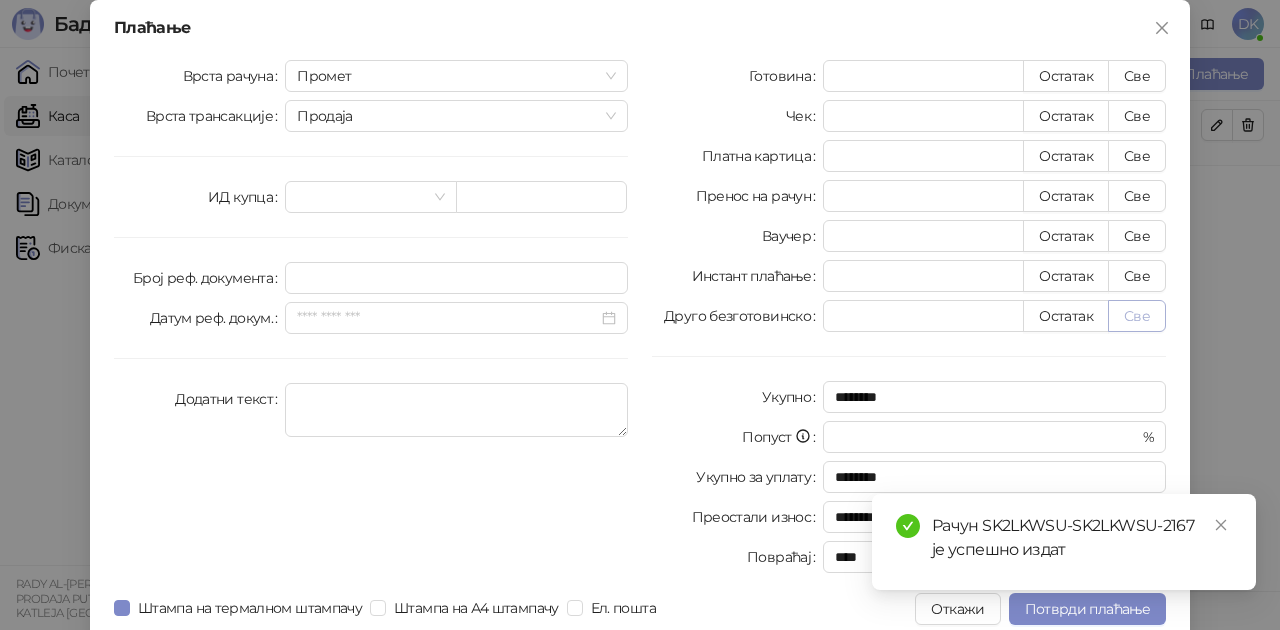click on "Све" at bounding box center (1137, 316) 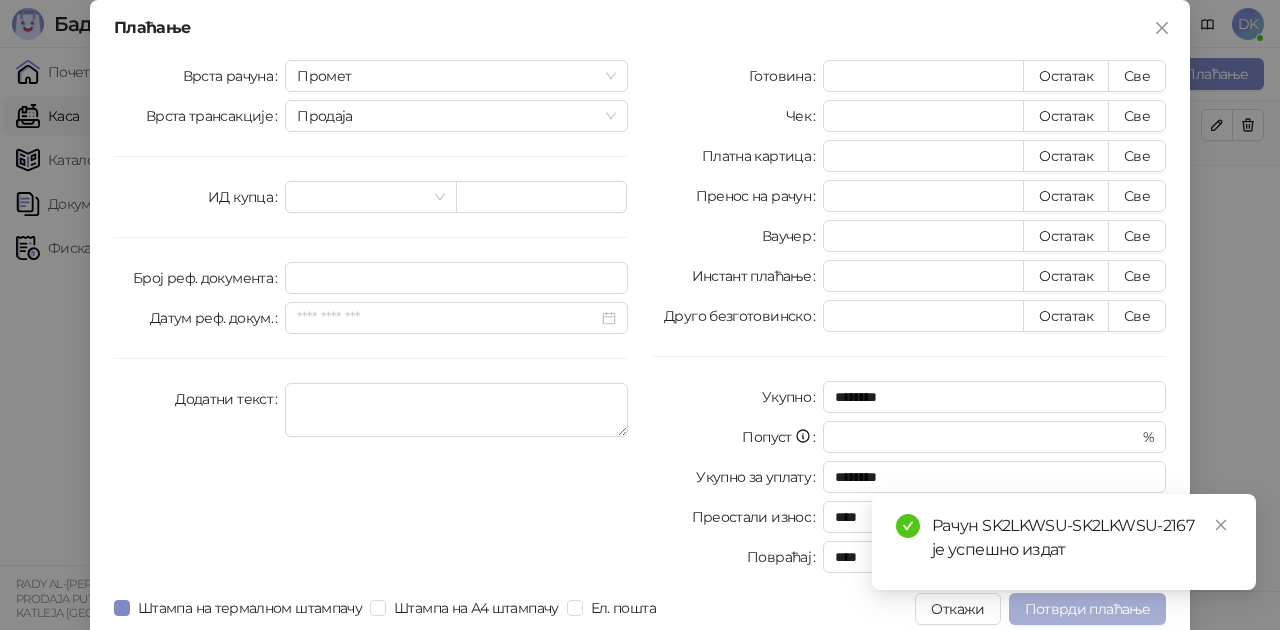 click on "Потврди плаћање" at bounding box center [1087, 609] 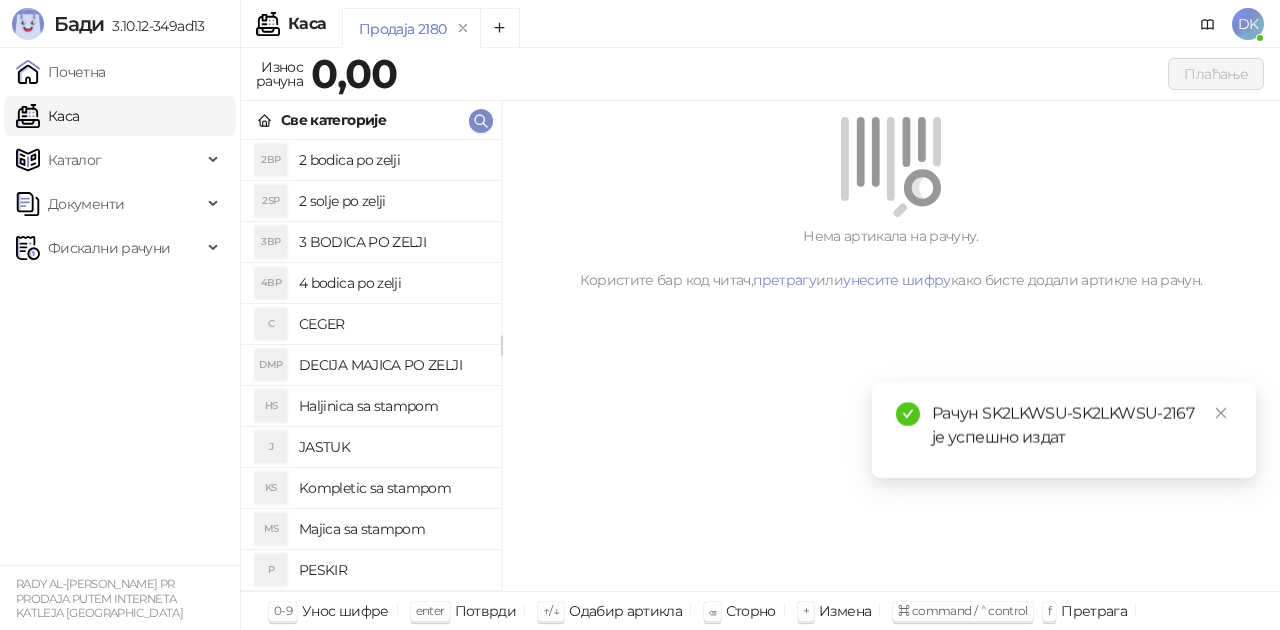 click on "2 solje po zelji" at bounding box center [392, 201] 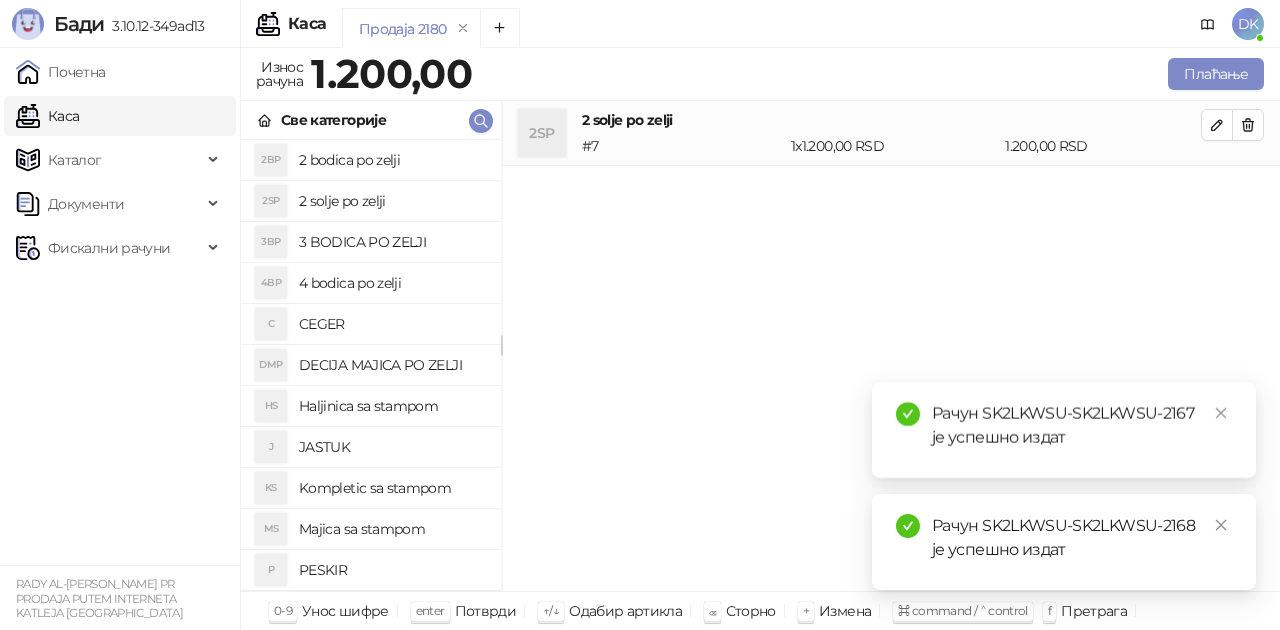 click on "2 bodica po zelji" at bounding box center (392, 160) 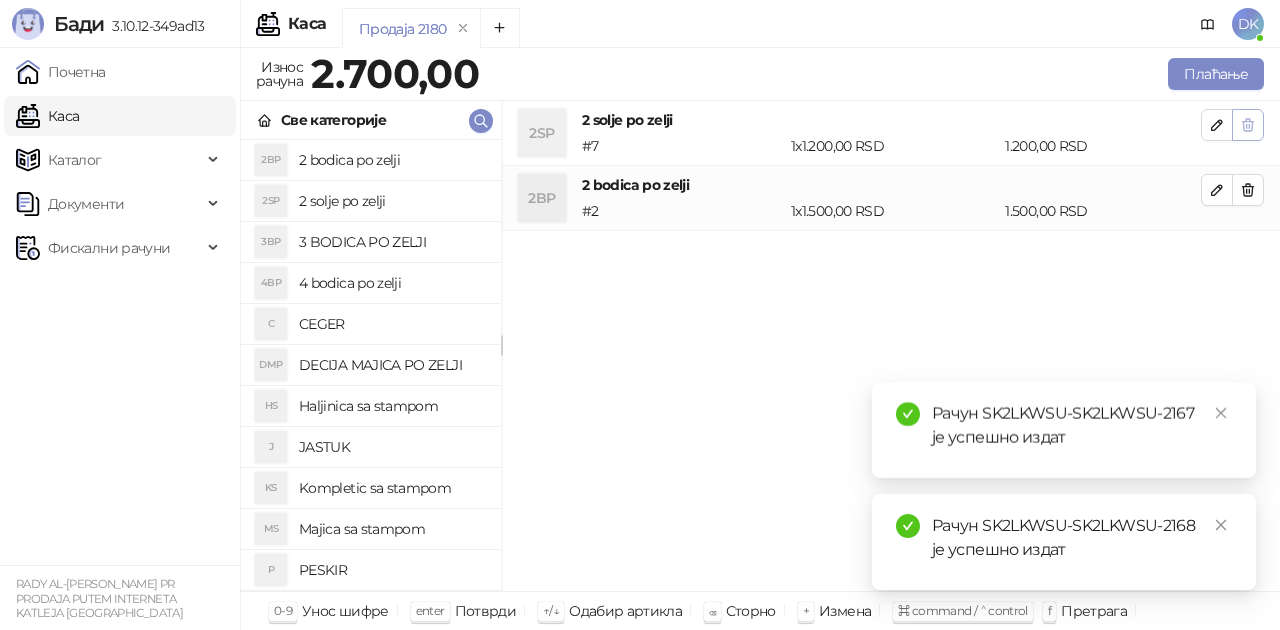 click 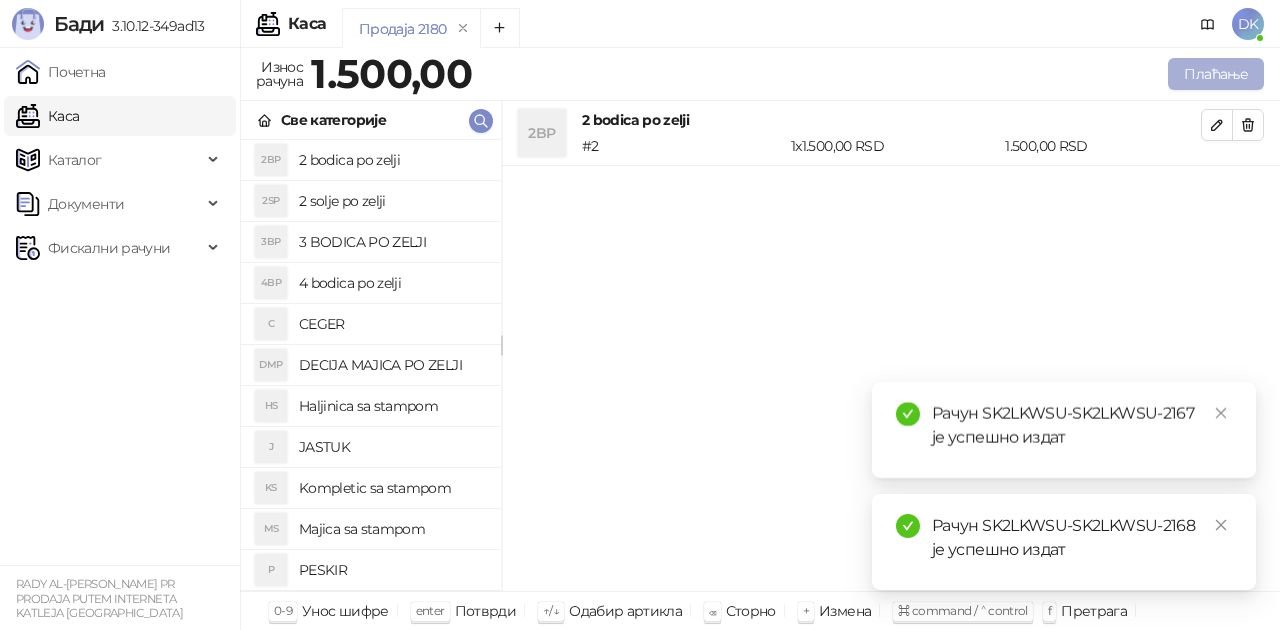 click on "Плаћање" at bounding box center [1216, 74] 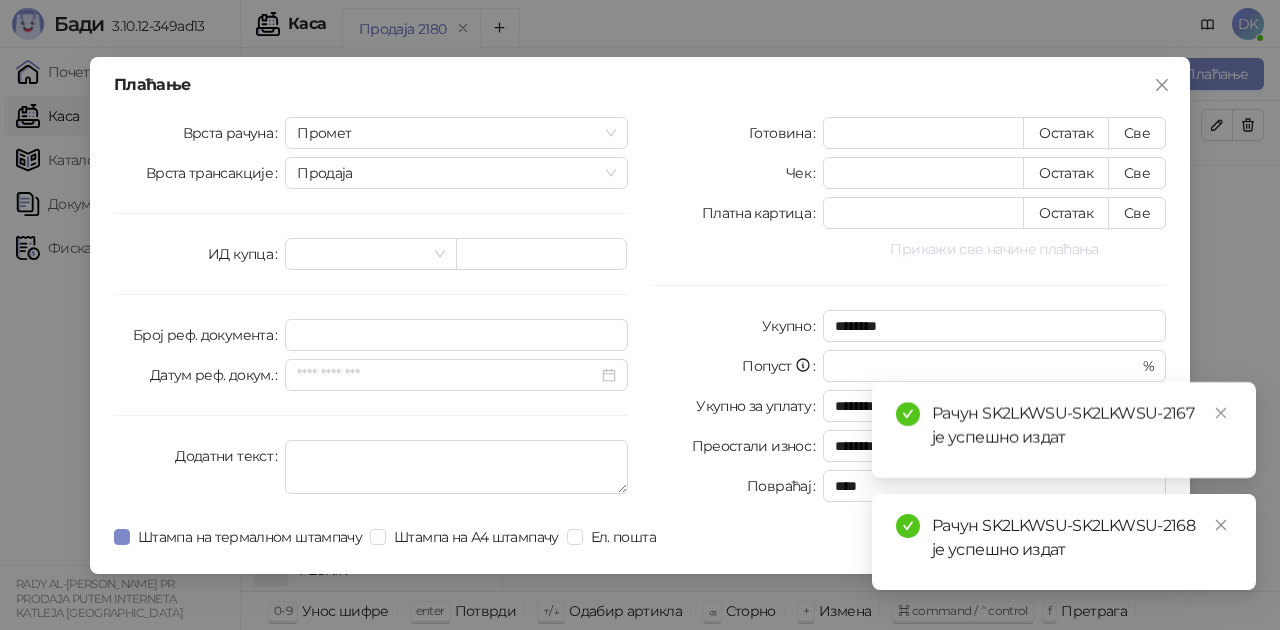 click on "Прикажи све начине плаћања" at bounding box center (994, 249) 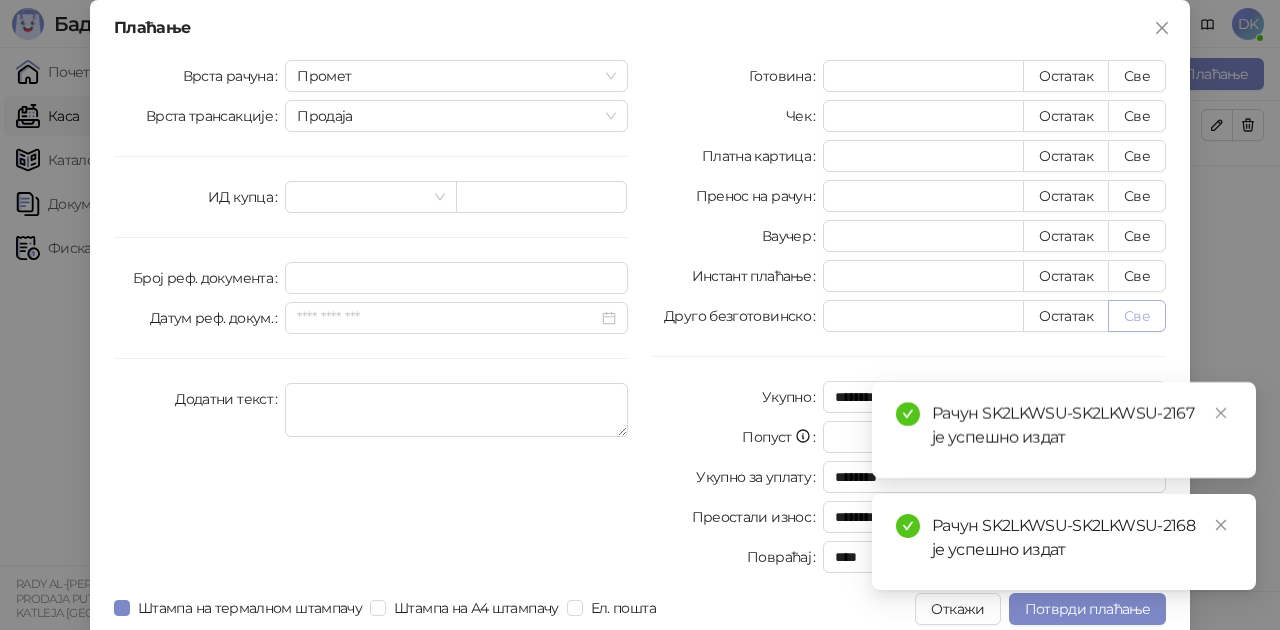 click on "Све" at bounding box center [1137, 316] 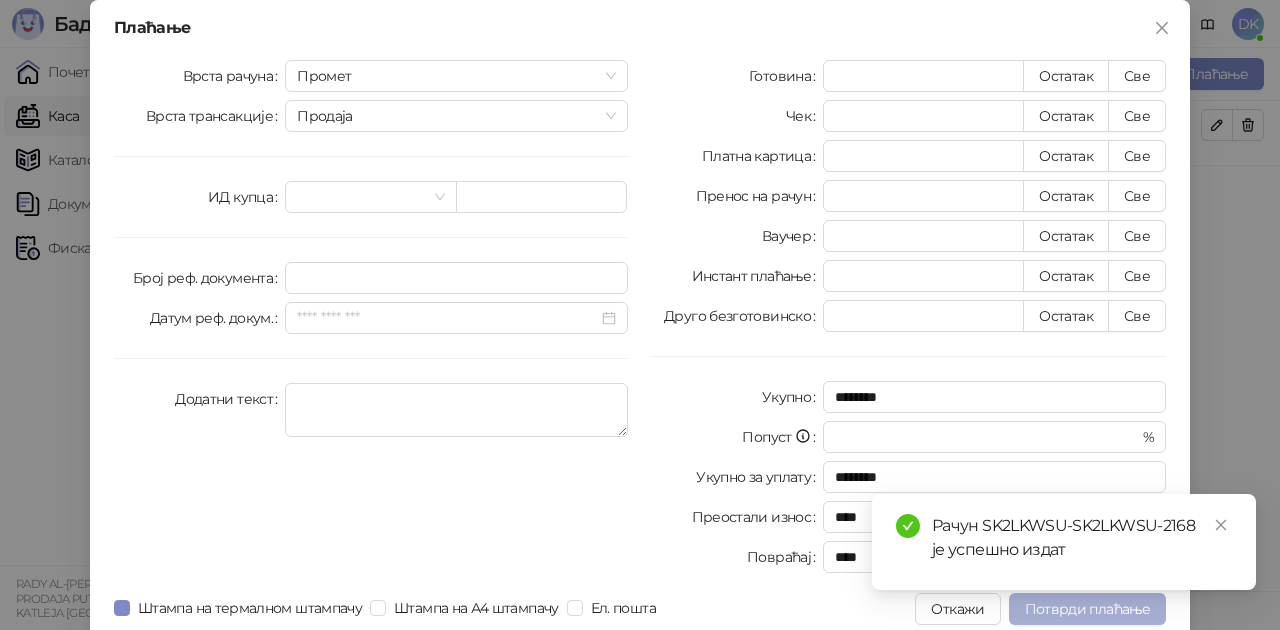 click on "Потврди плаћање" at bounding box center (1087, 609) 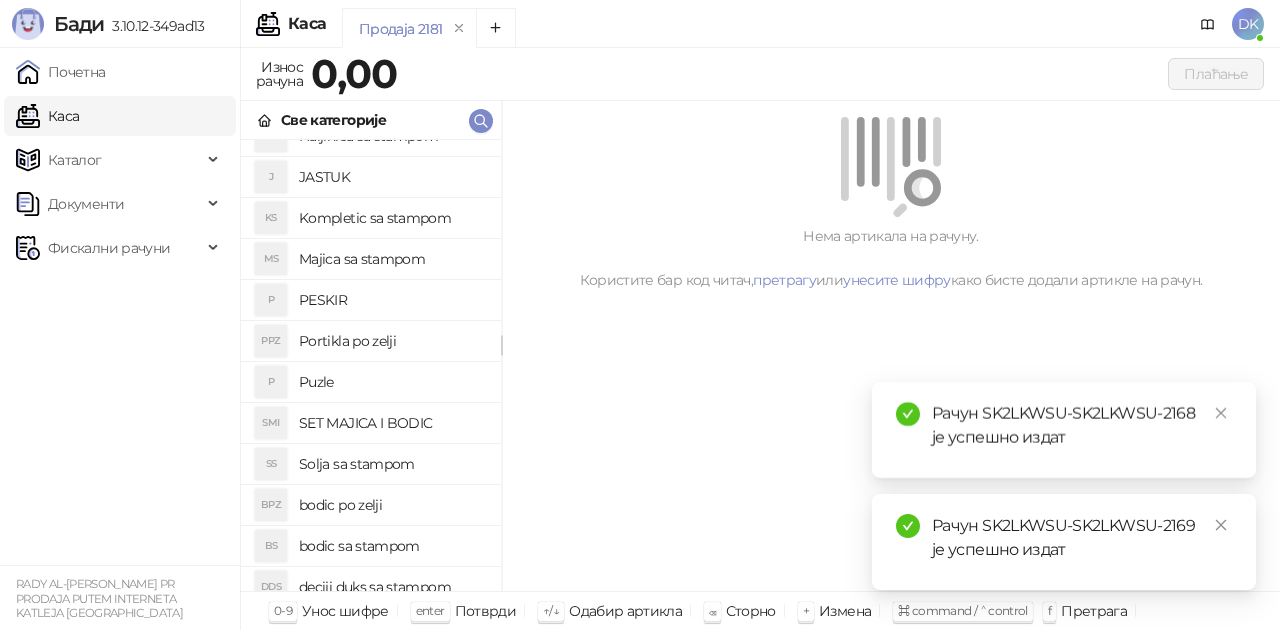scroll, scrollTop: 300, scrollLeft: 0, axis: vertical 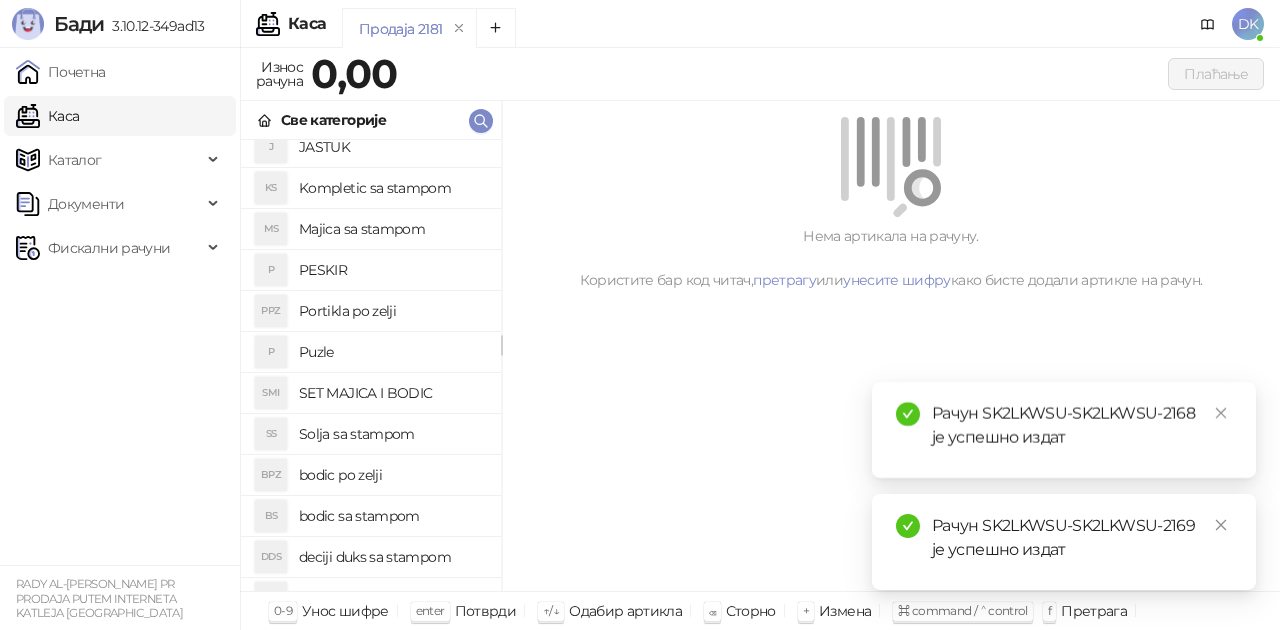click on "bodic po zelji" at bounding box center [392, 475] 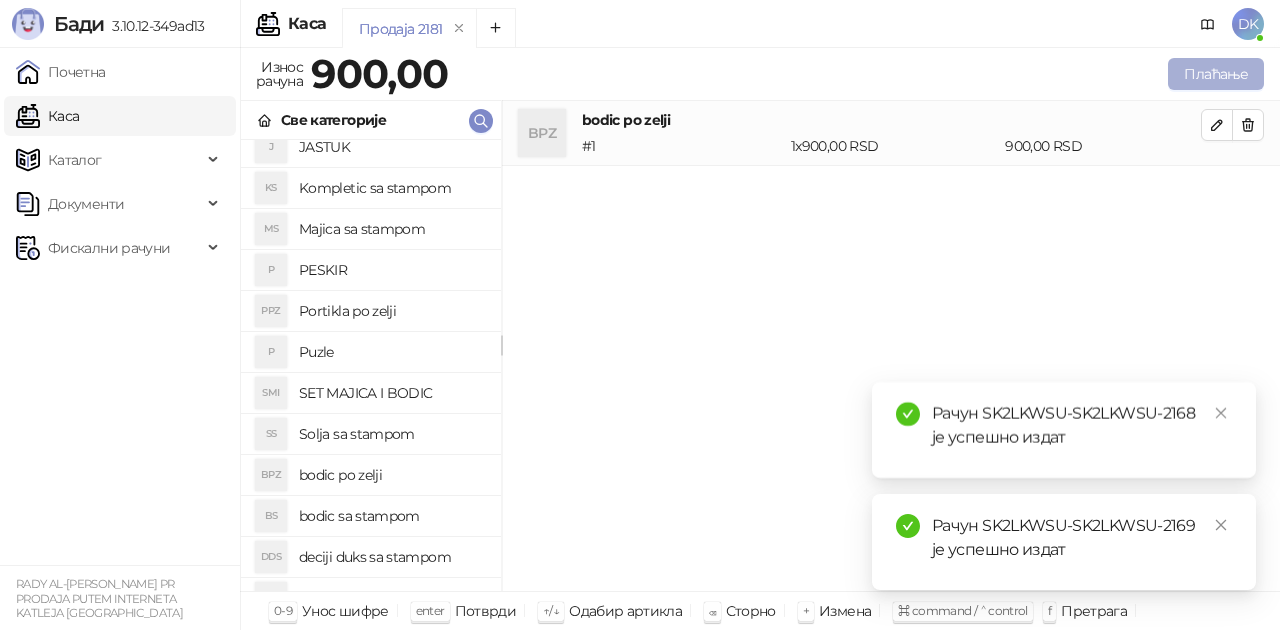 click on "Плаћање" at bounding box center (1216, 74) 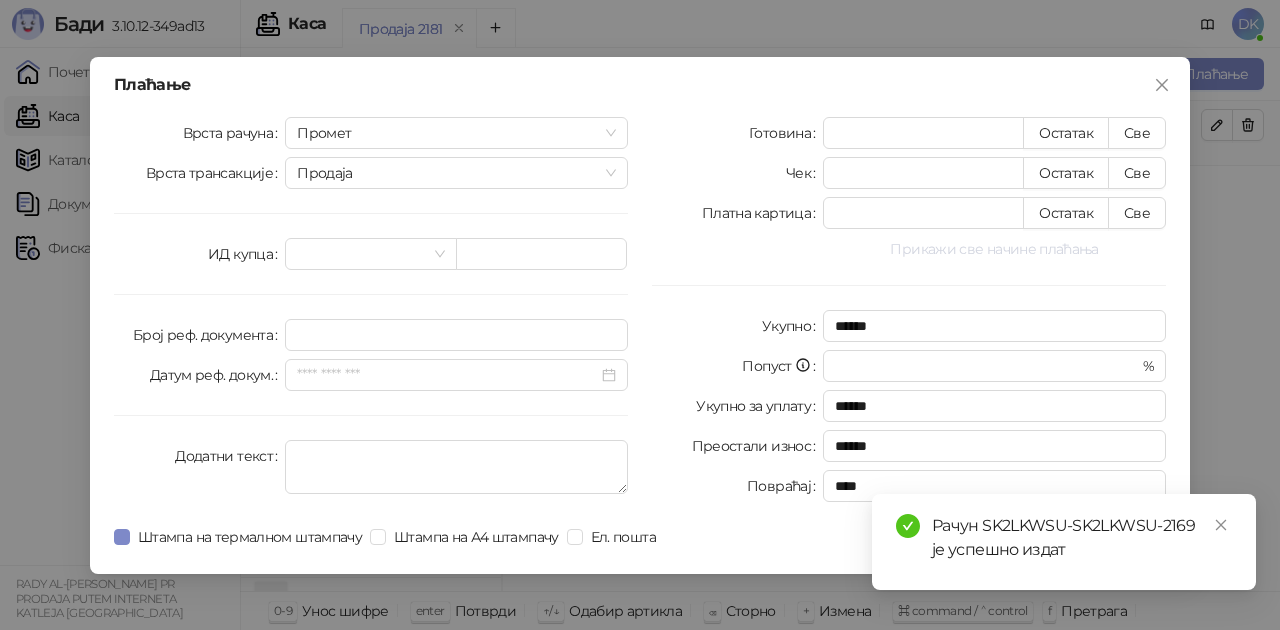 click on "Прикажи све начине плаћања" at bounding box center (994, 249) 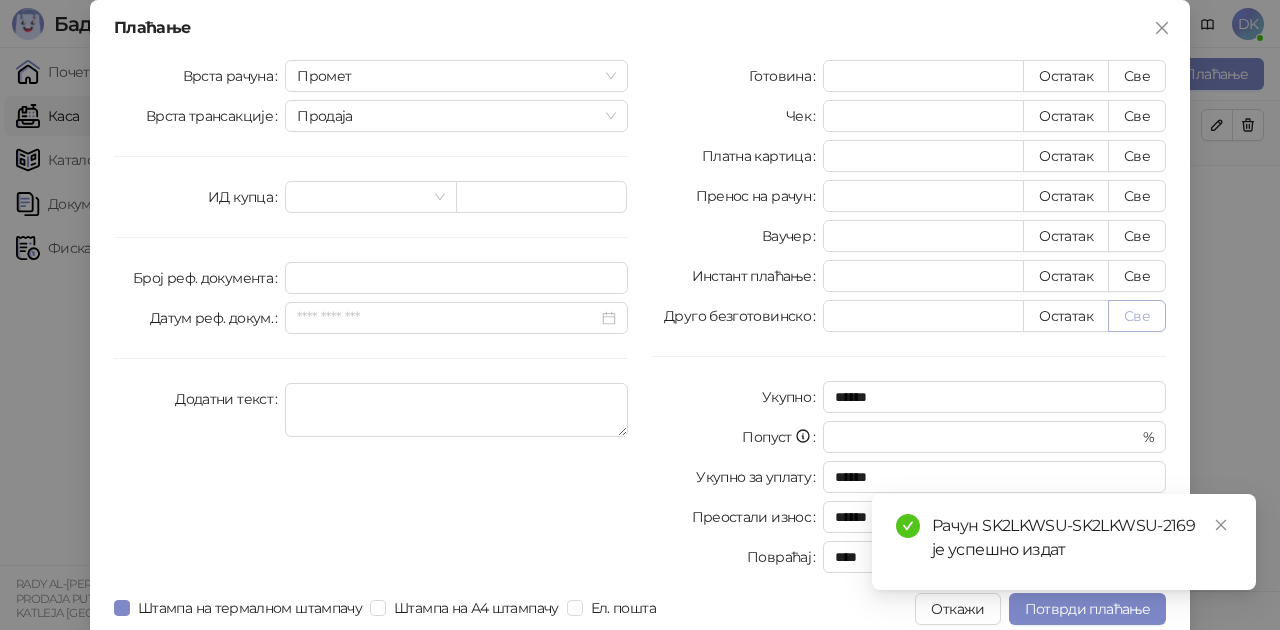 click on "Све" at bounding box center [1137, 316] 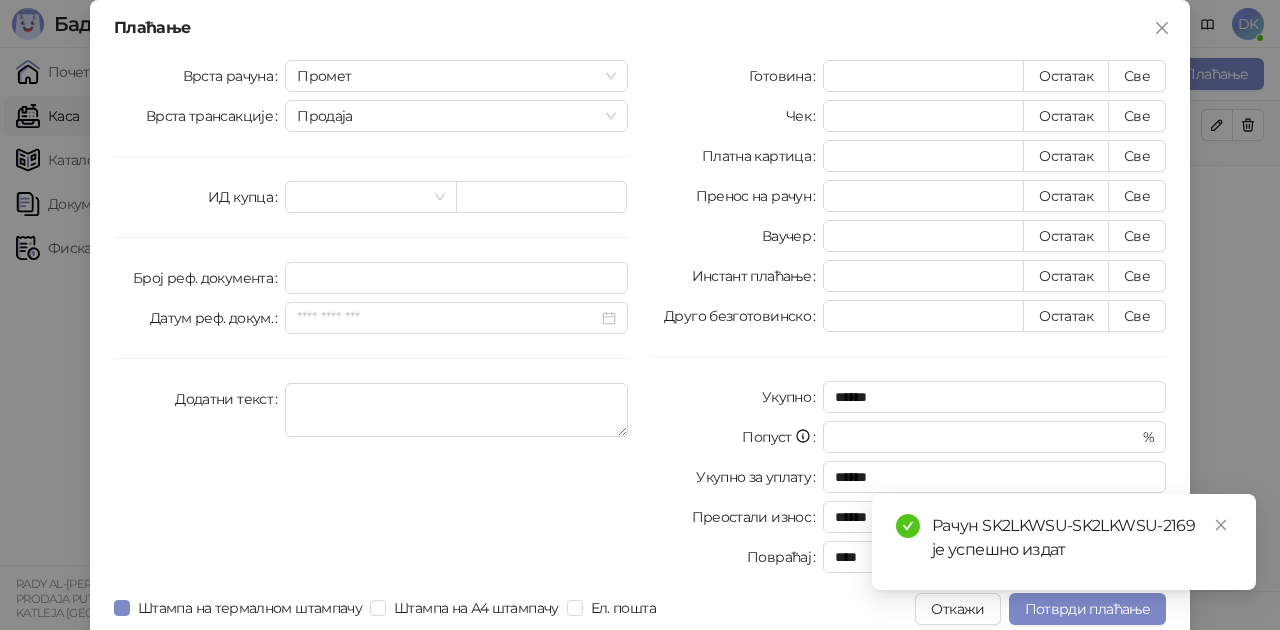 type on "***" 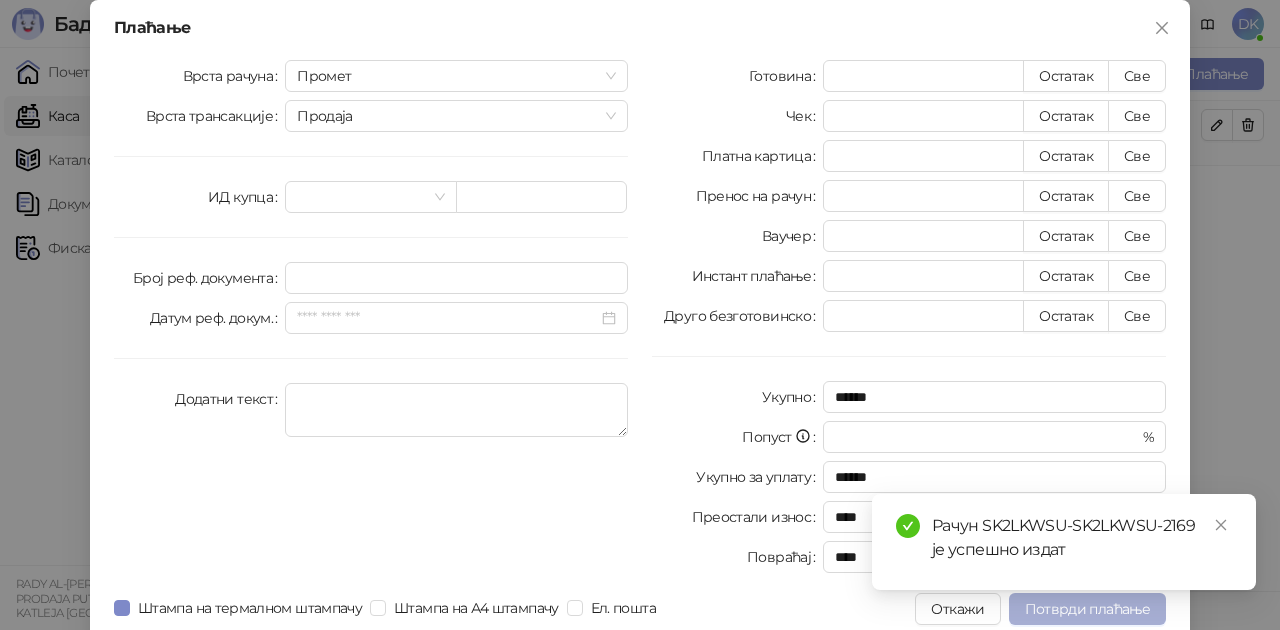 click on "Потврди плаћање" at bounding box center [1087, 609] 